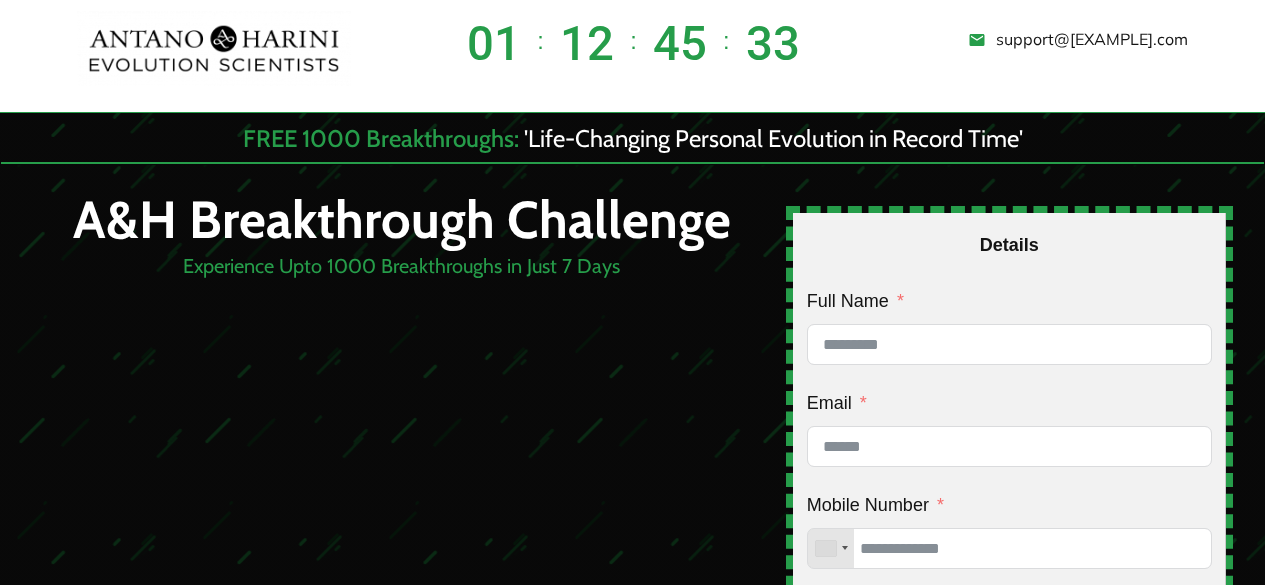 scroll, scrollTop: 0, scrollLeft: 0, axis: both 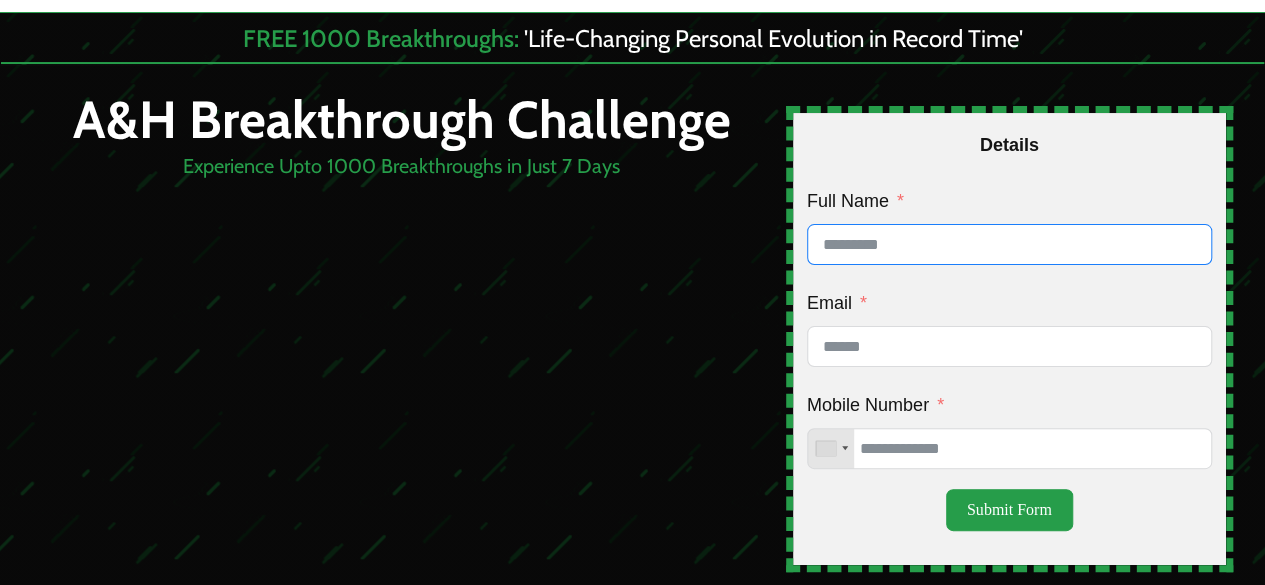 click on "Full Name" at bounding box center [1009, 244] 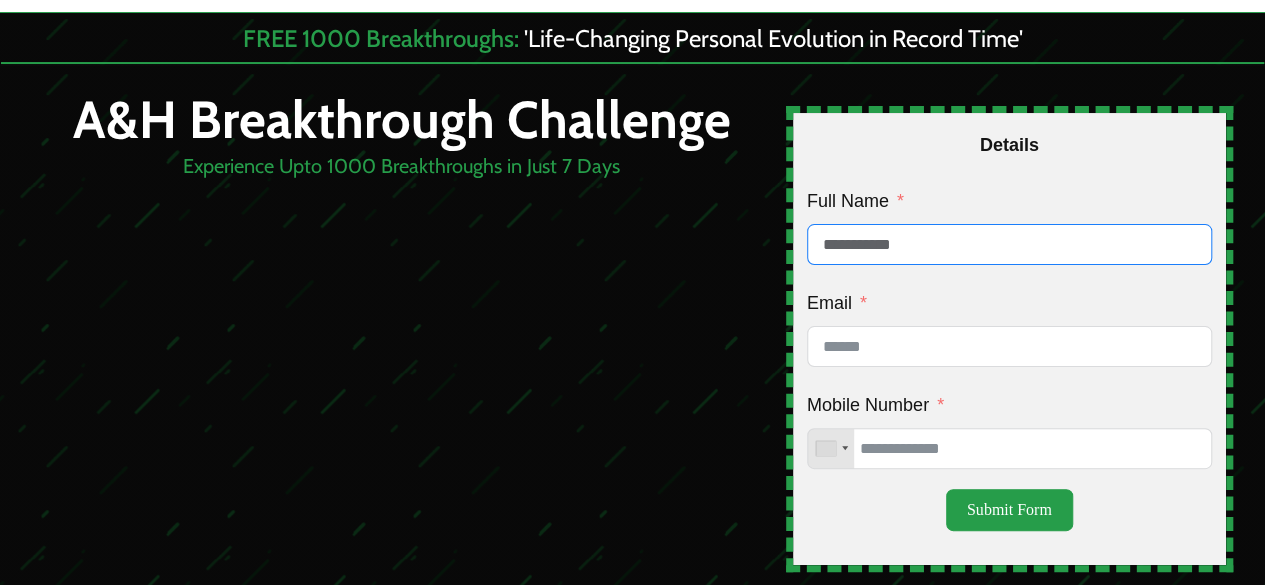 type on "**********" 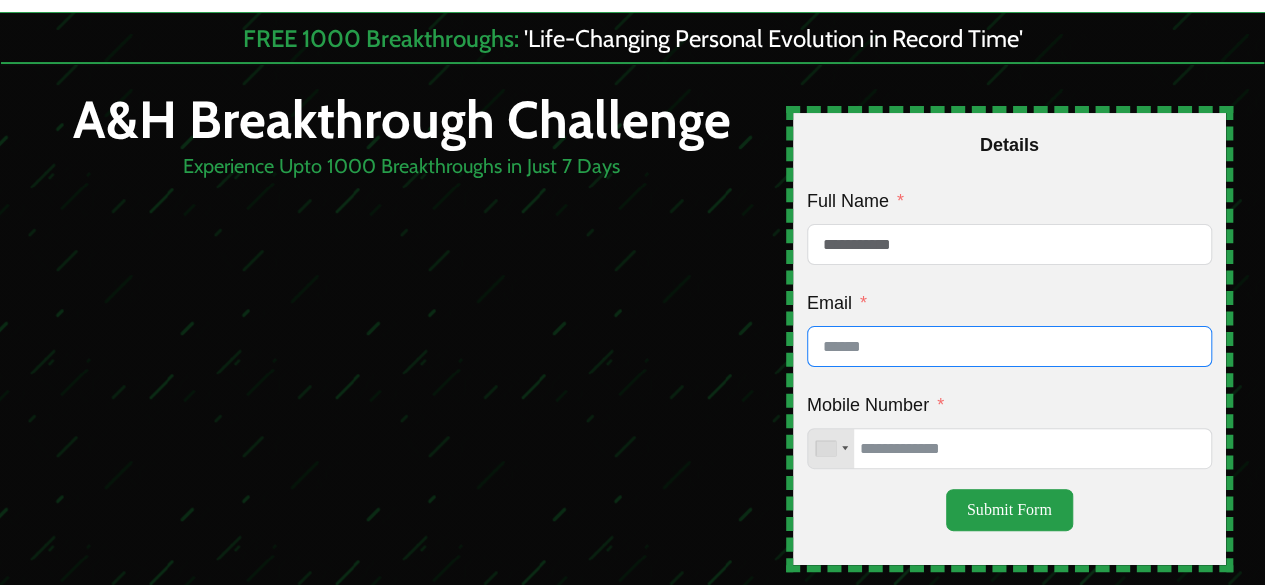 click on "Email" at bounding box center (1009, 346) 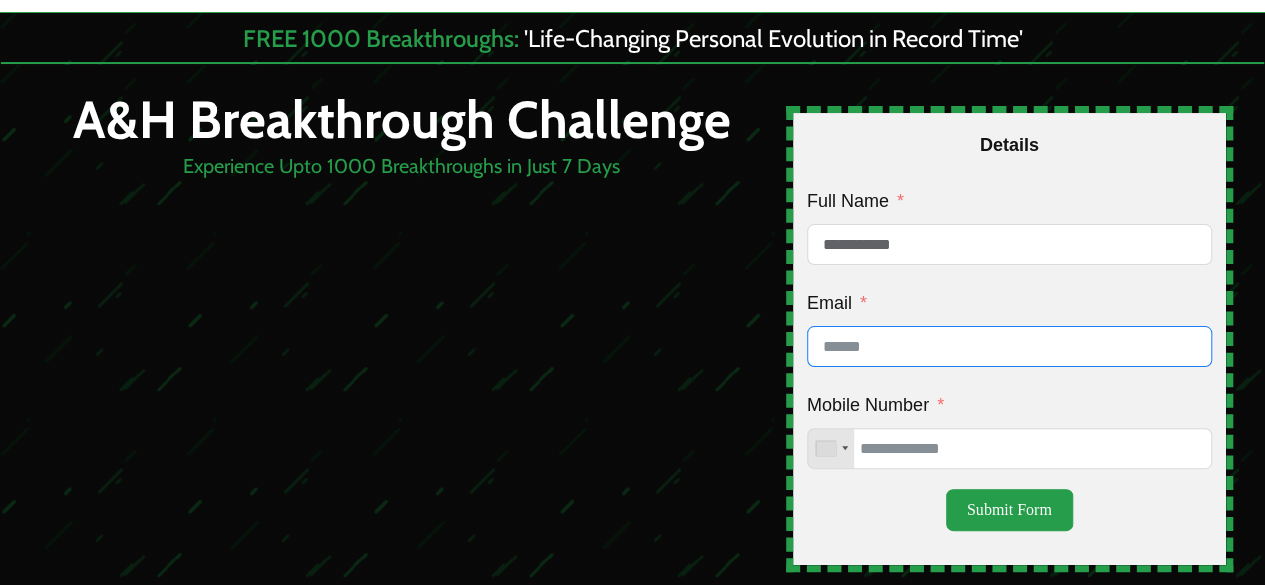 type on "**********" 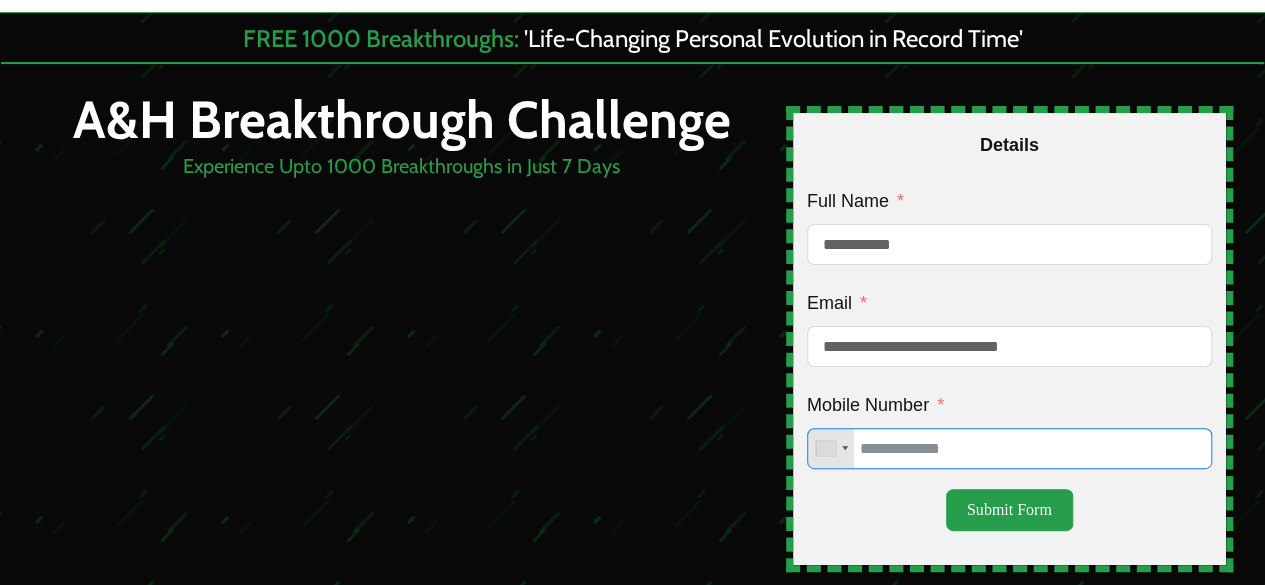 click on "Mobile Number" at bounding box center [1009, 448] 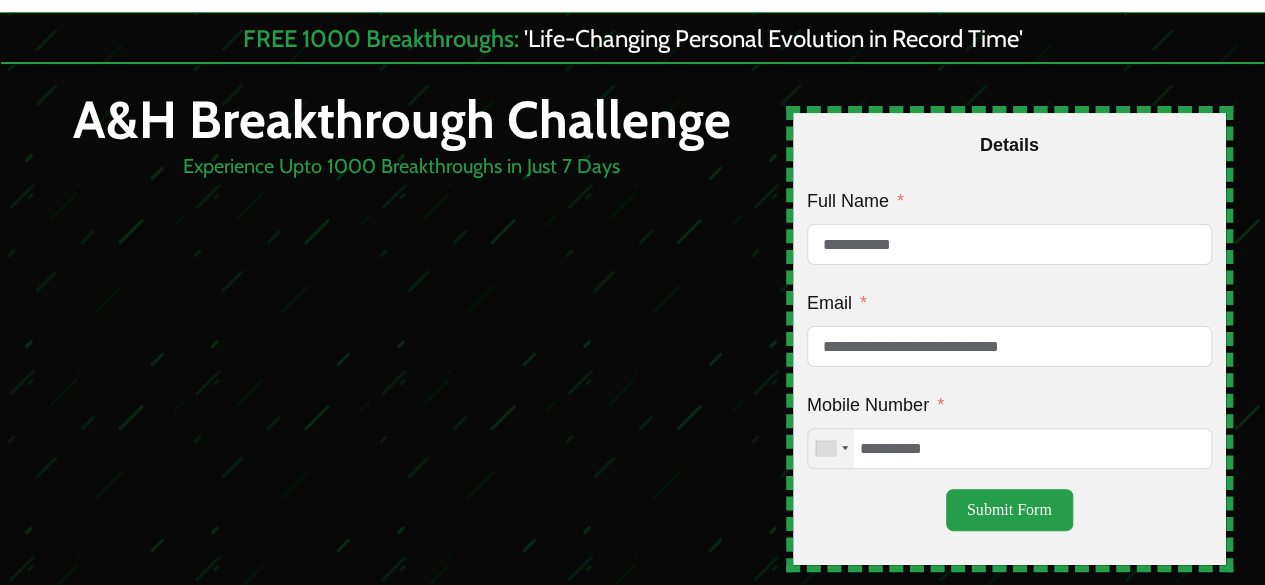 click at bounding box center (831, 448) 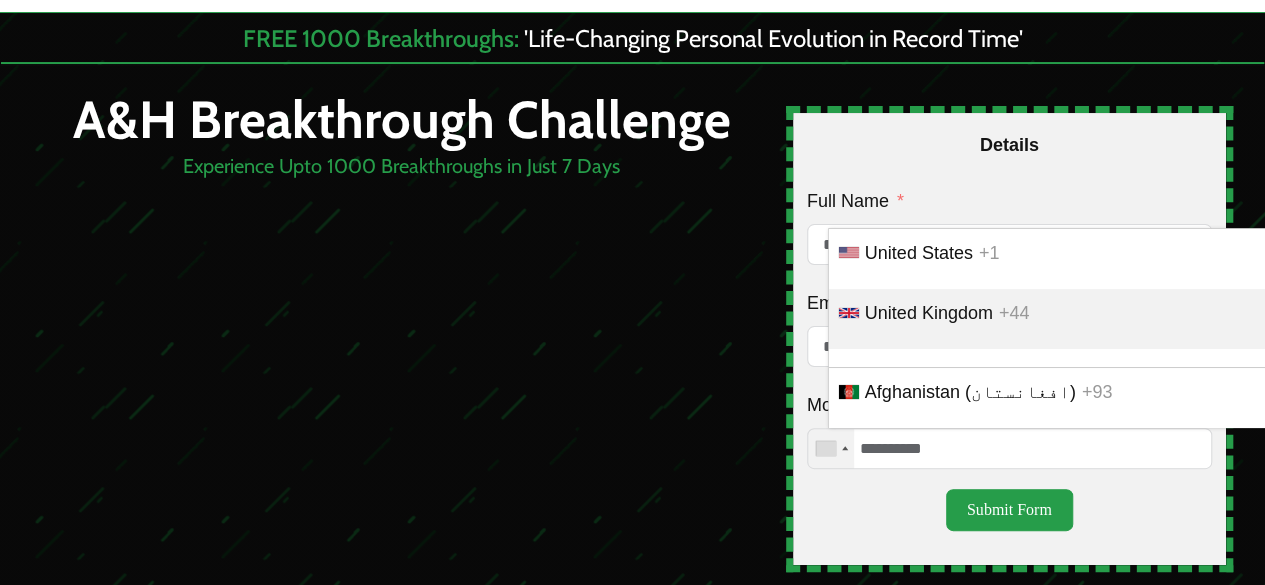scroll, scrollTop: 5982, scrollLeft: 0, axis: vertical 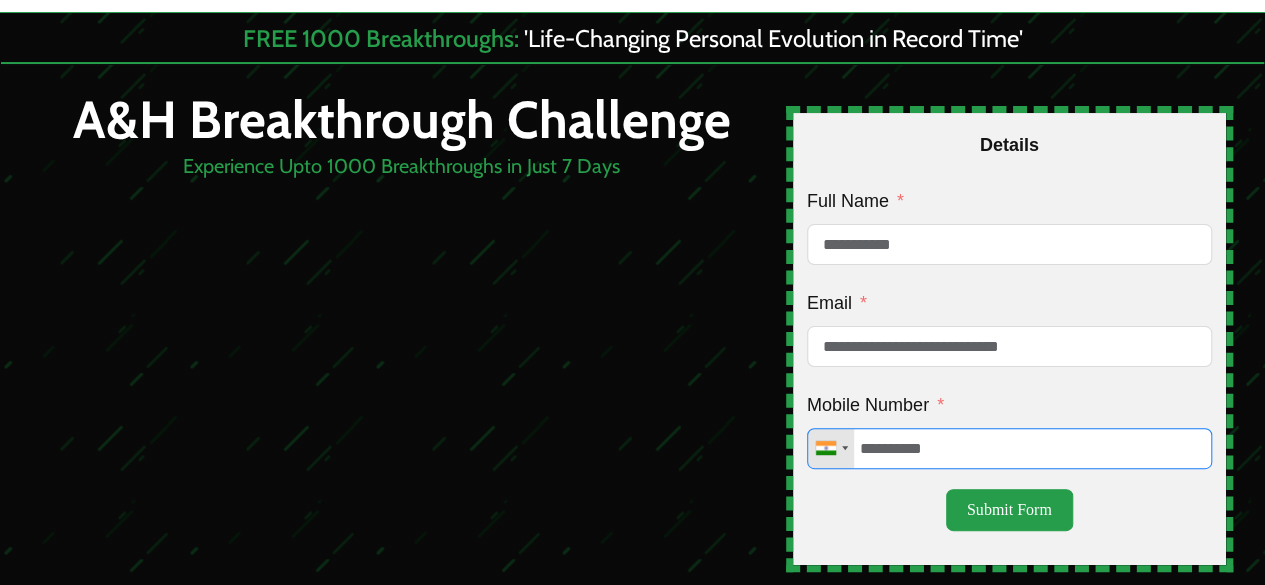 click on "**********" at bounding box center (1009, 448) 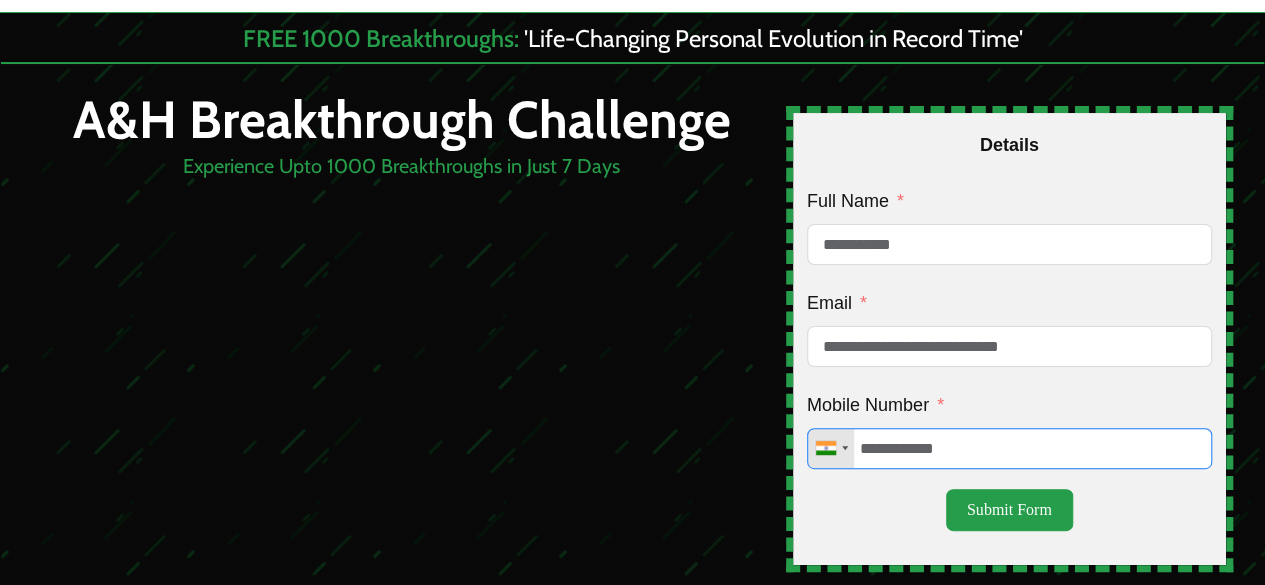 click on "**********" at bounding box center (1009, 448) 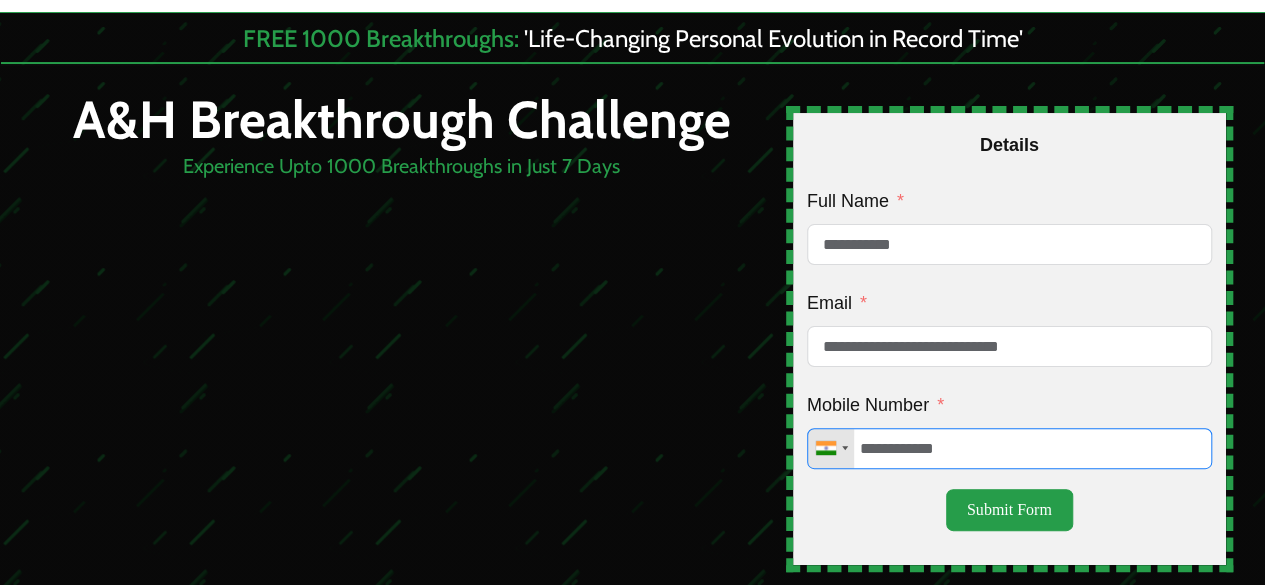 click on "**********" at bounding box center (1009, 448) 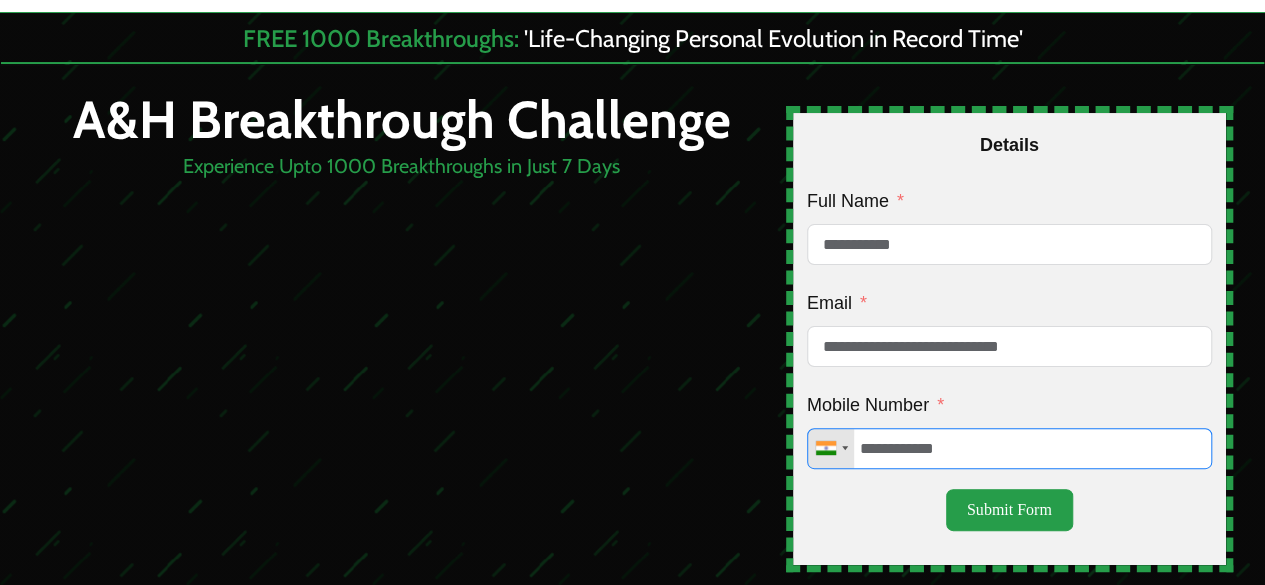 type on "**********" 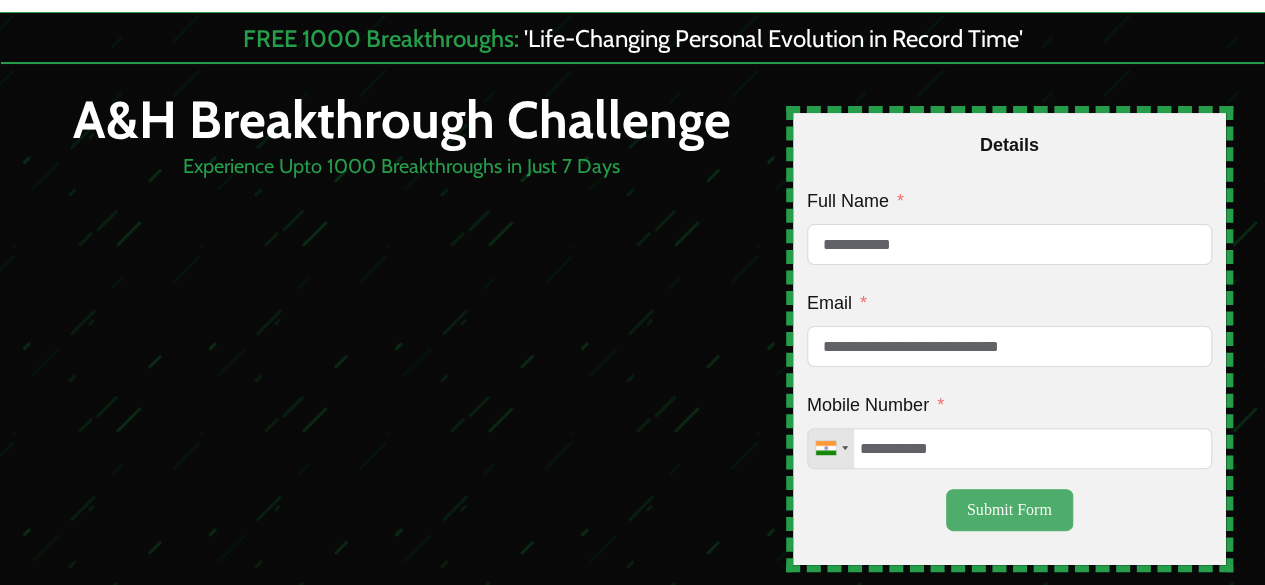 click on "Submit Form" at bounding box center (1009, 510) 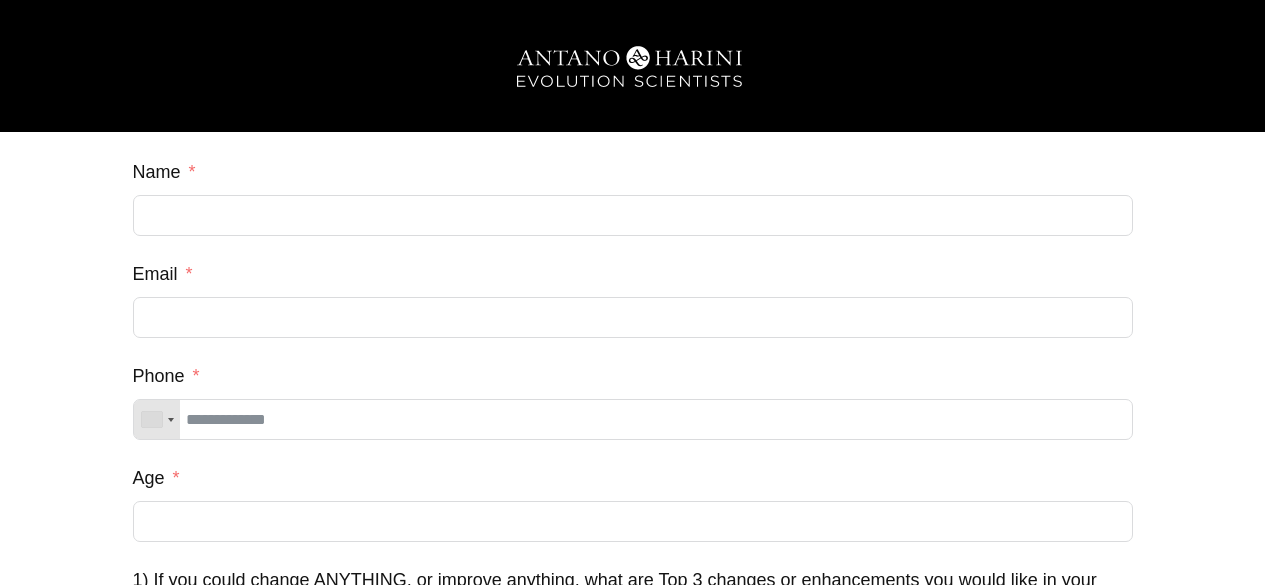 scroll, scrollTop: 0, scrollLeft: 0, axis: both 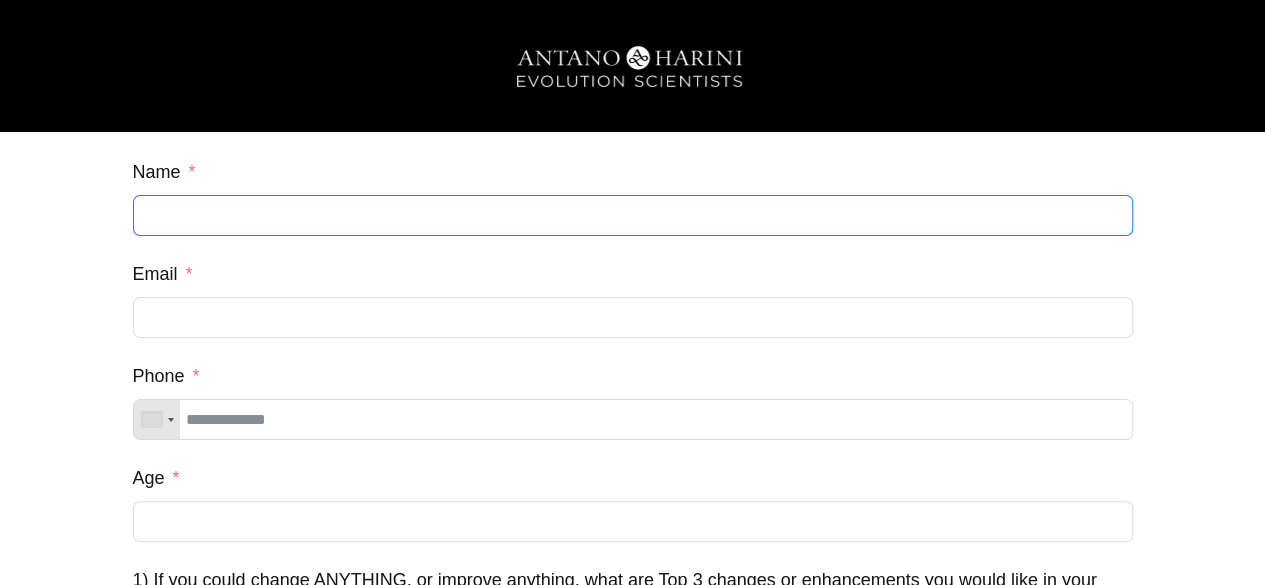 click on "Name" at bounding box center [633, 215] 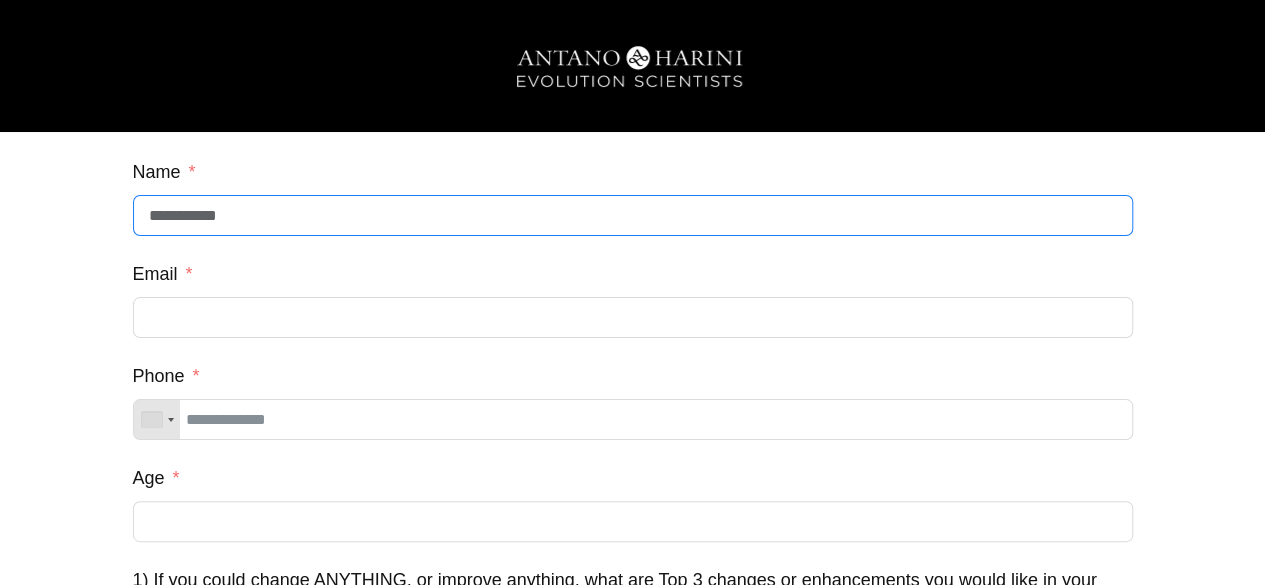 type on "**********" 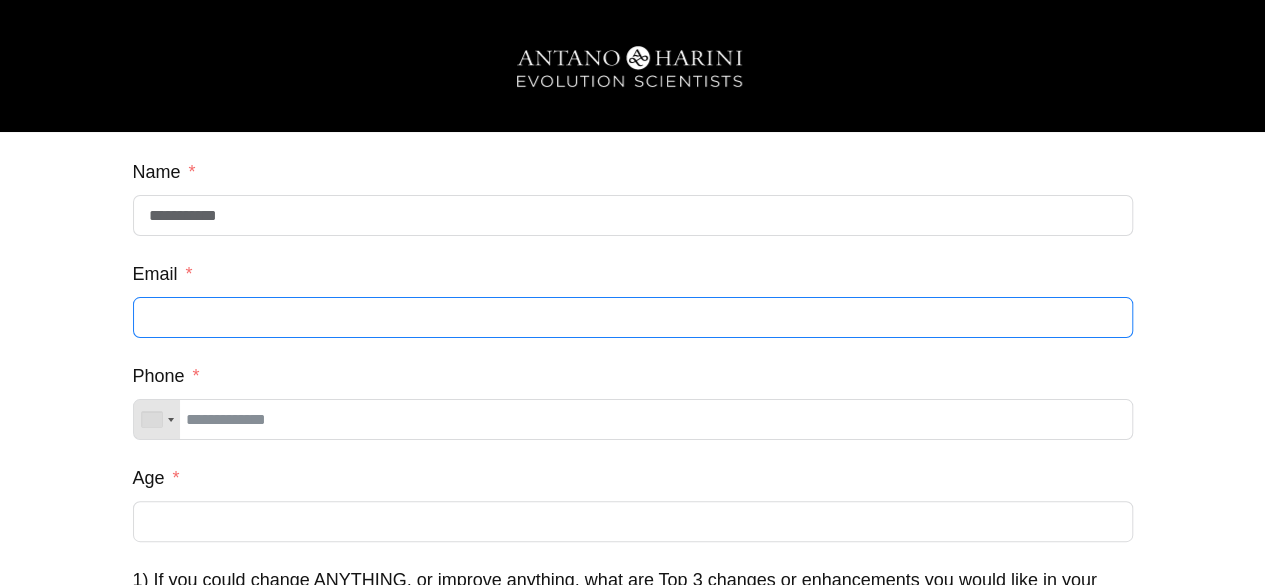 click on "Email" at bounding box center (633, 317) 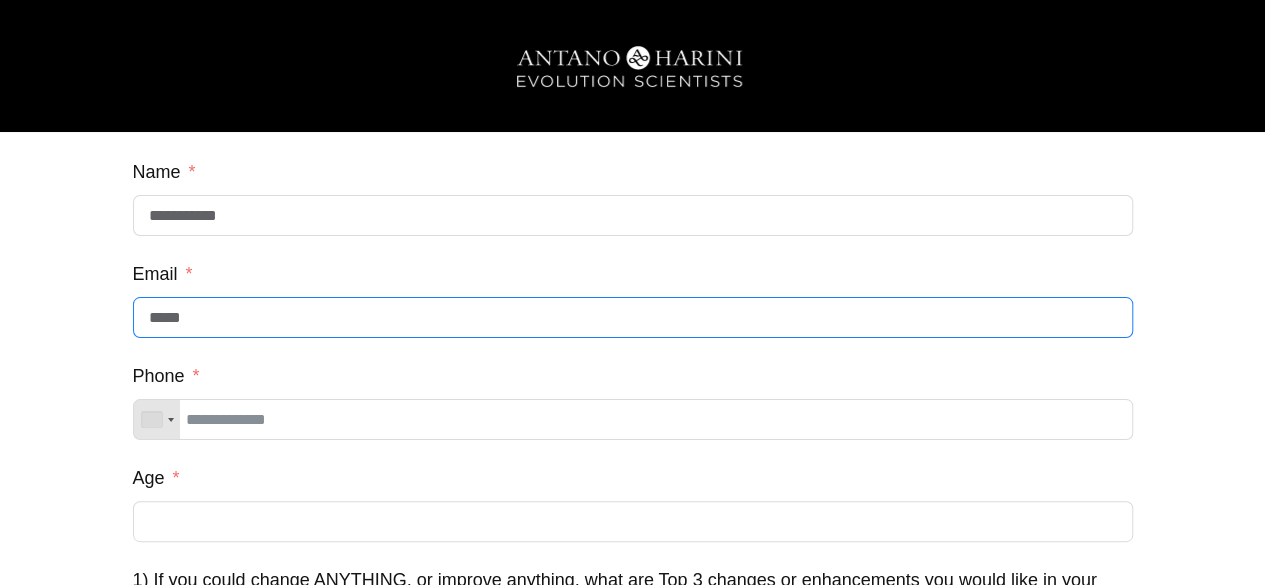 type on "**********" 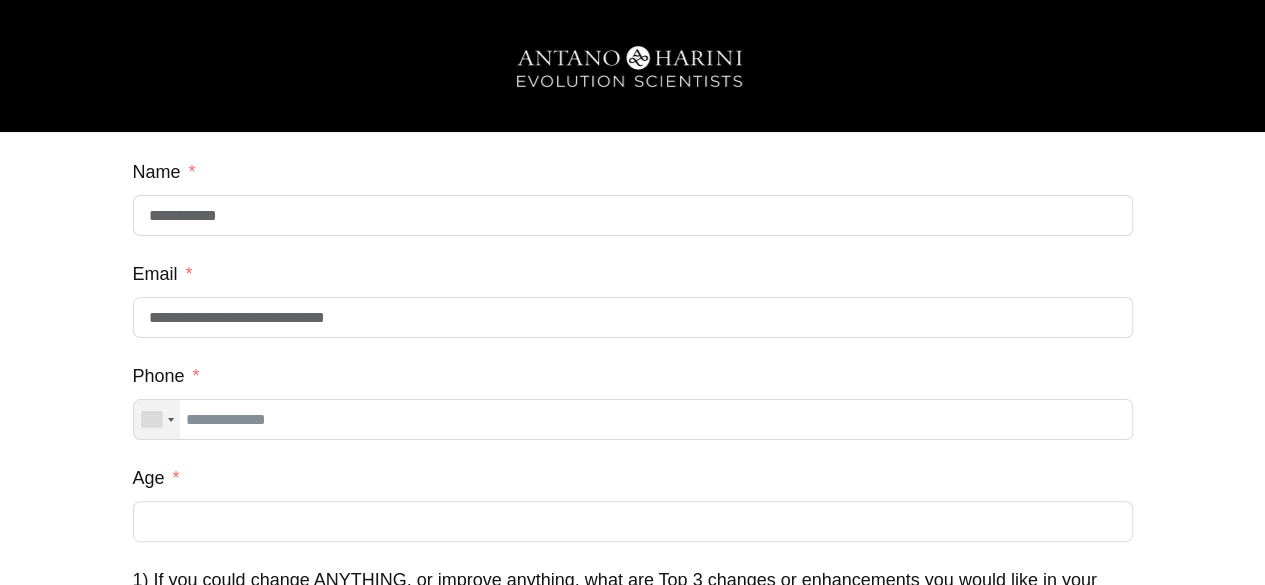 click at bounding box center (152, 419) 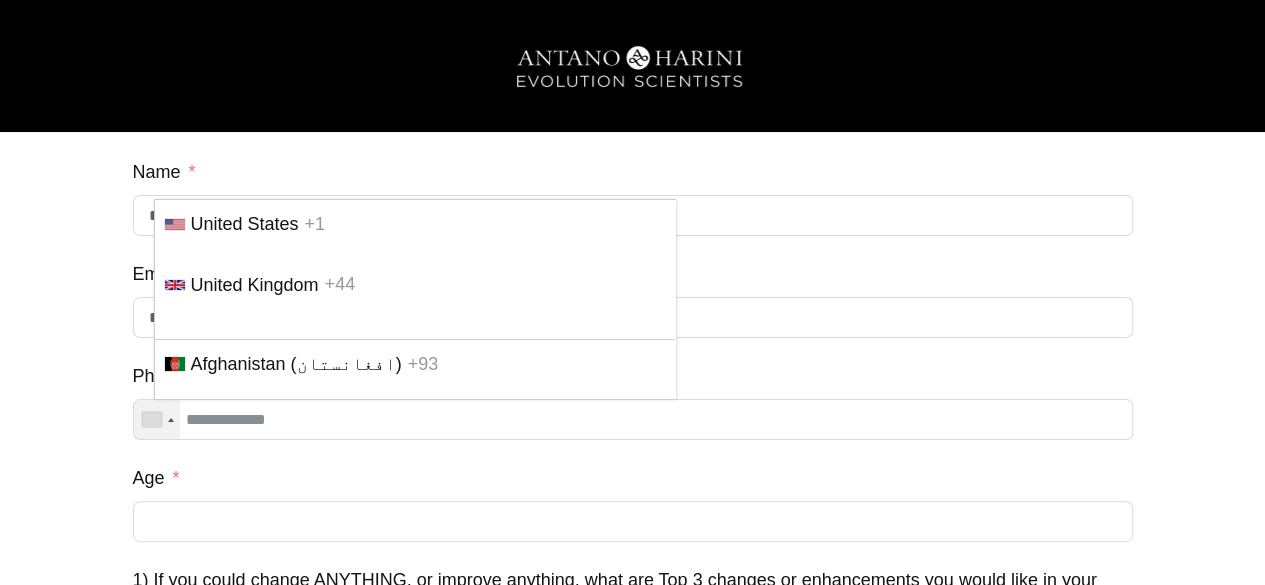 scroll, scrollTop: 5982, scrollLeft: 0, axis: vertical 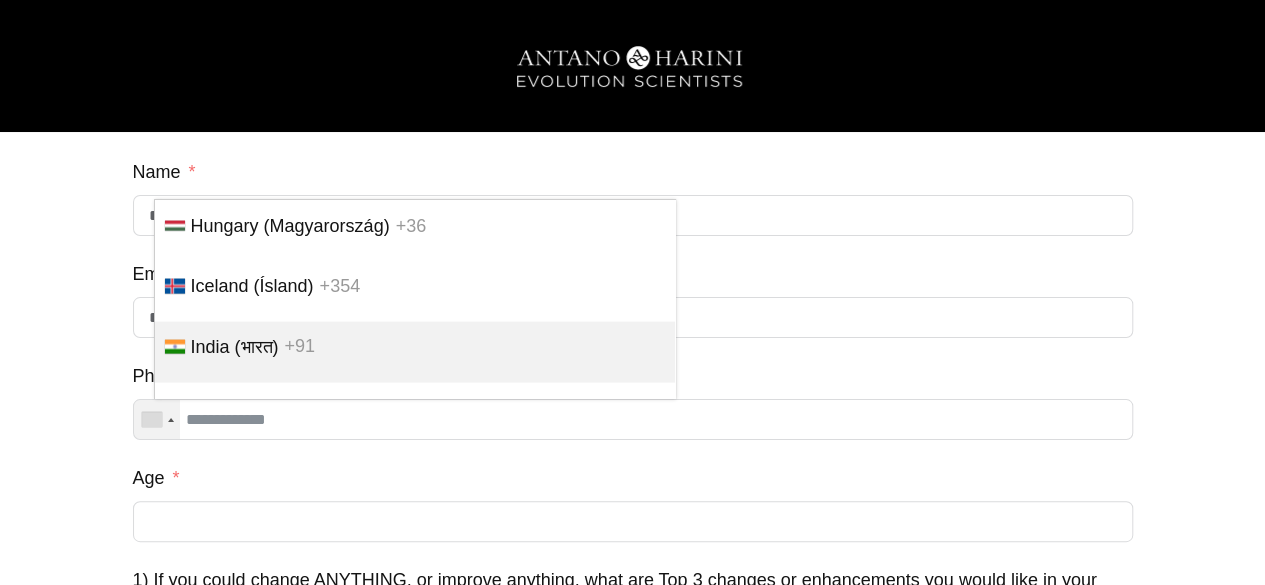 click on "India (भारत)" at bounding box center (235, 347) 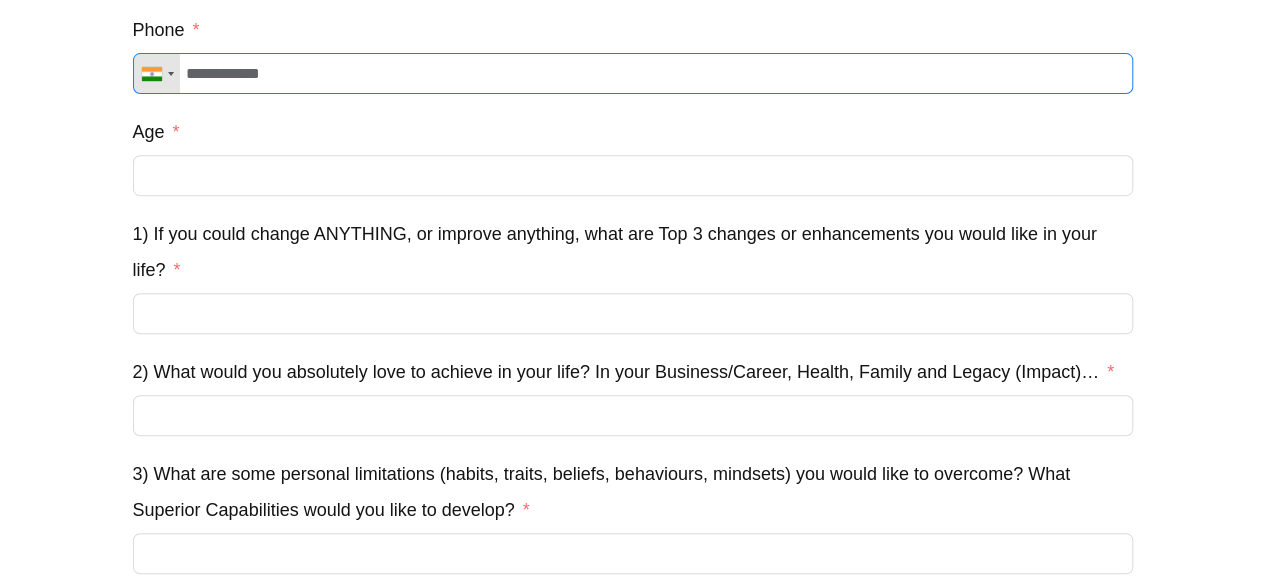 scroll, scrollTop: 348, scrollLeft: 0, axis: vertical 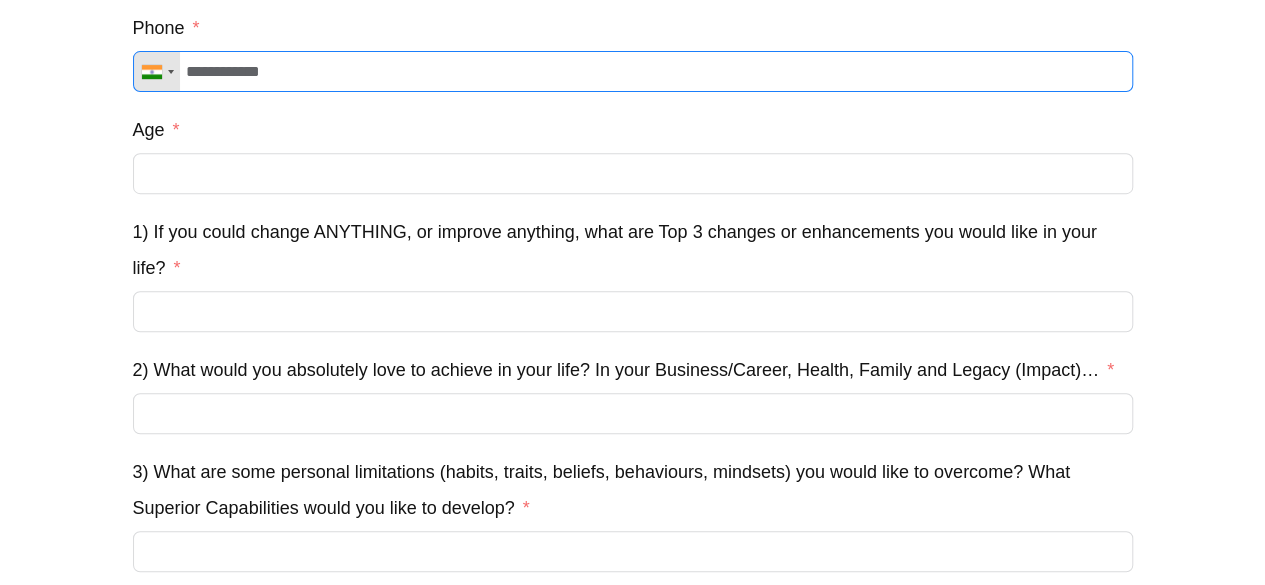 type on "**********" 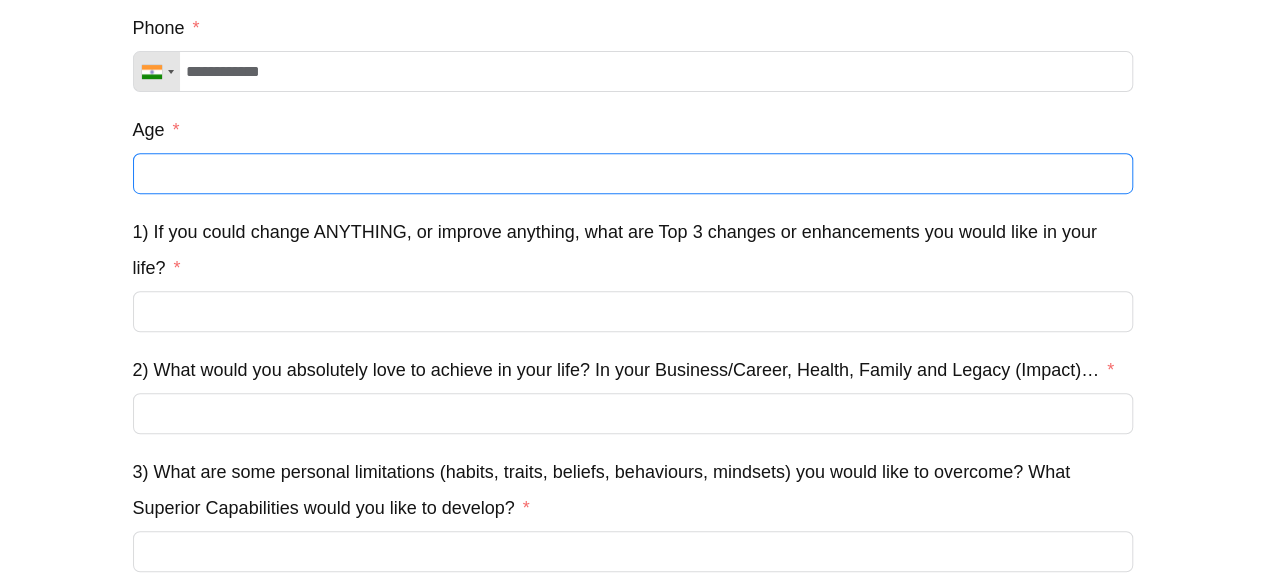 click on "Age" at bounding box center [633, 173] 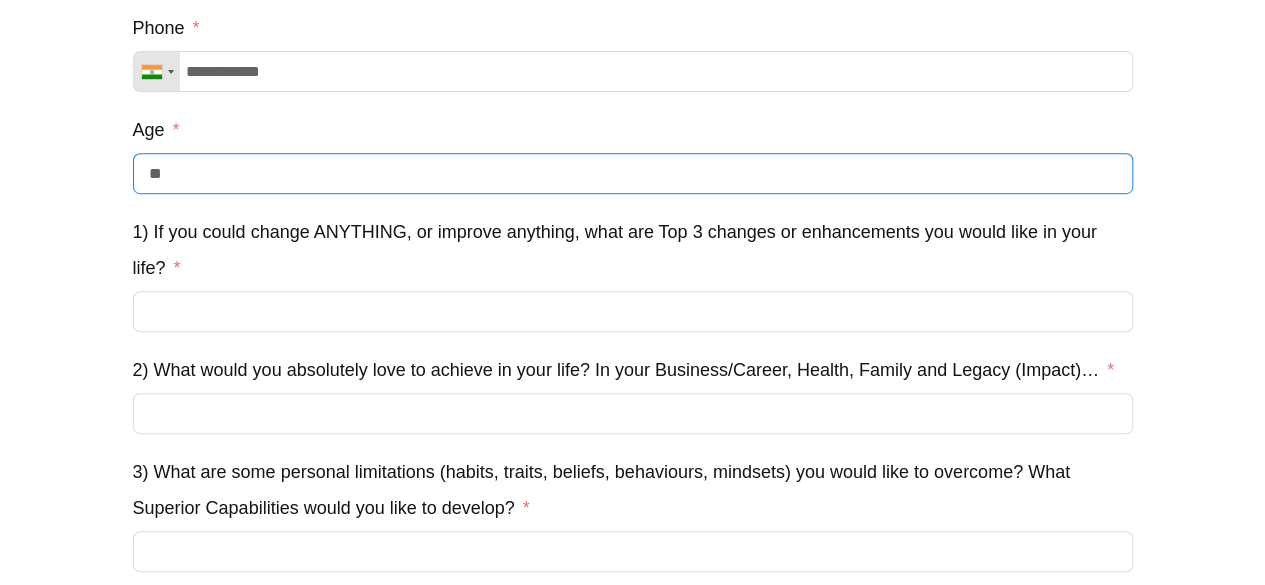 type on "**" 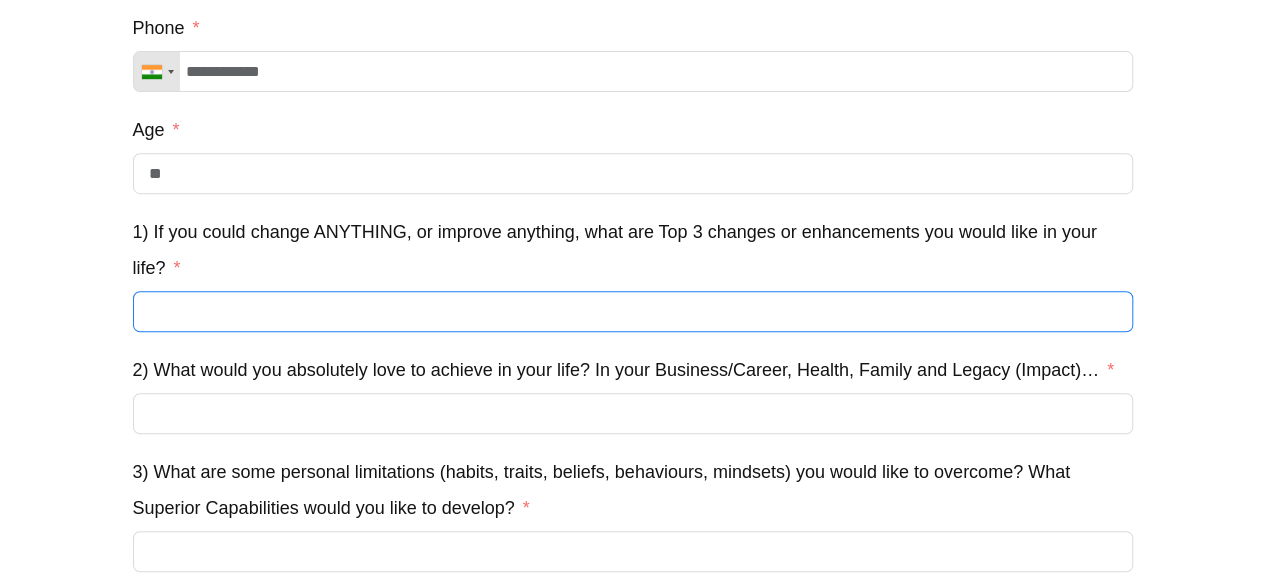 click on "1) If you could change ANYTHING, or improve anything, what are Top 3 changes or enhancements you would like in your life?" at bounding box center (633, 311) 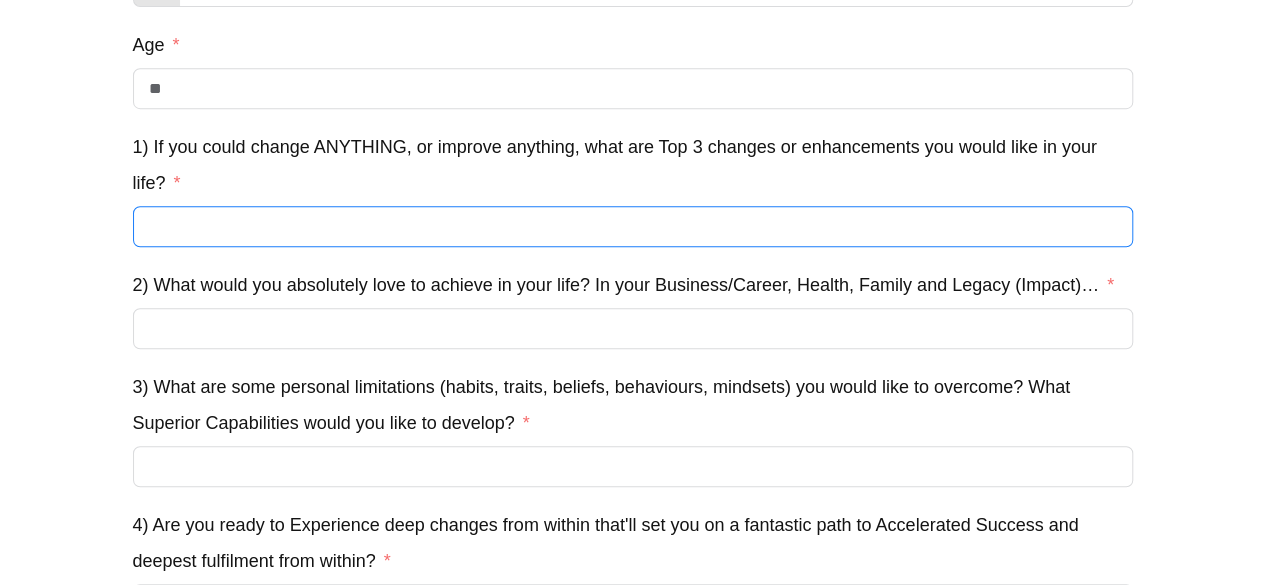 scroll, scrollTop: 434, scrollLeft: 0, axis: vertical 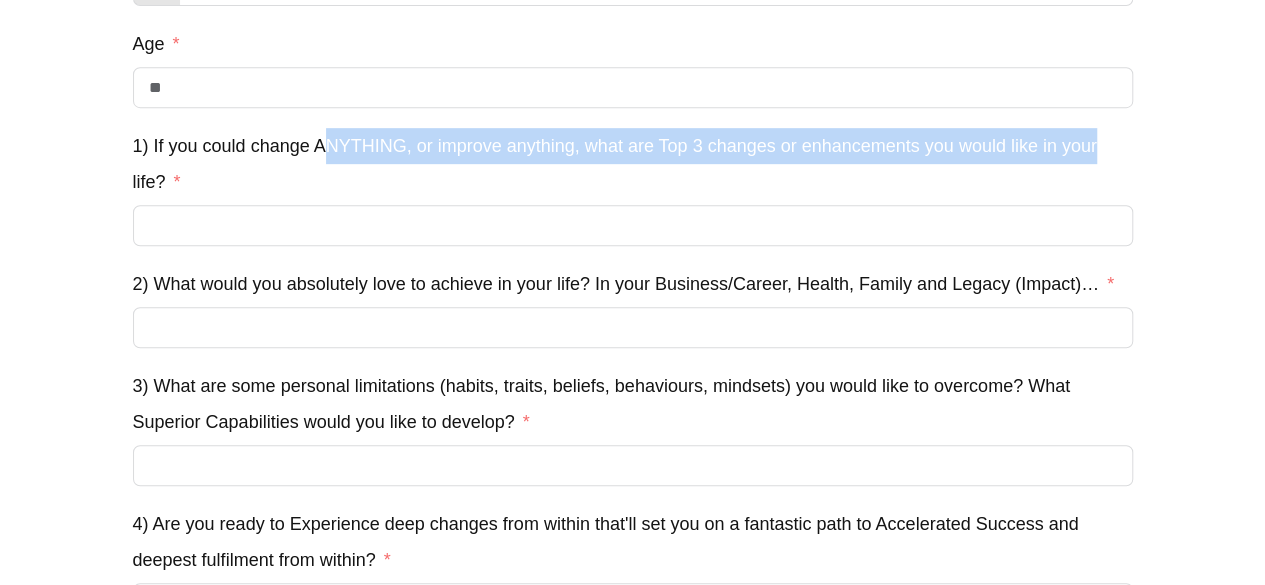 drag, startPoint x: 326, startPoint y: 161, endPoint x: 1100, endPoint y: 169, distance: 774.0413 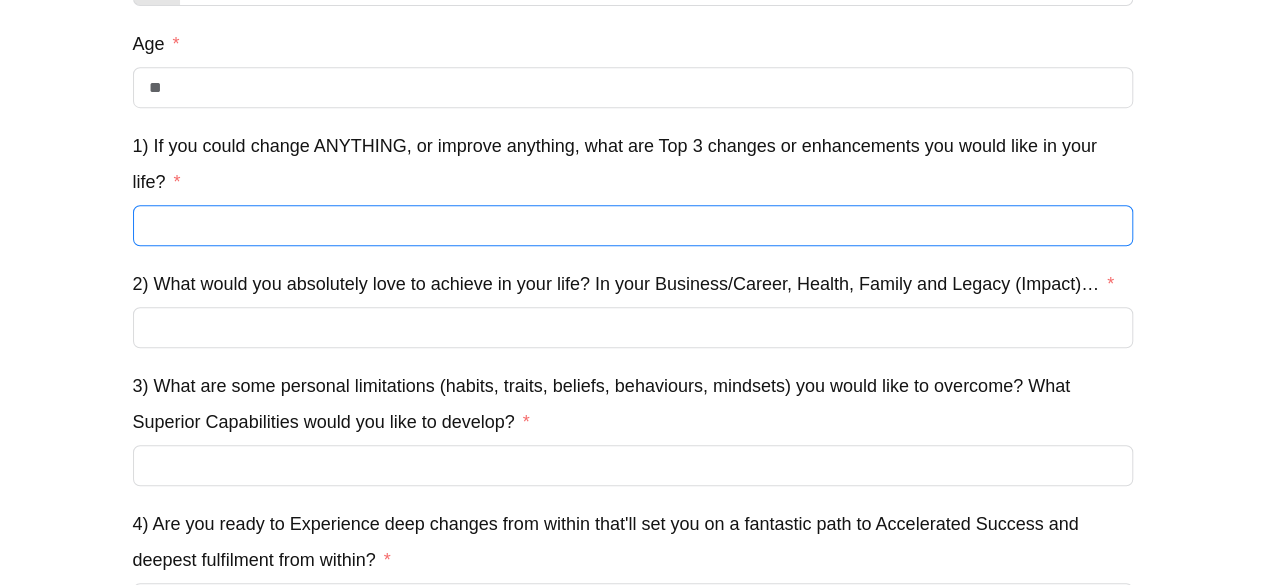 click on "1) If you could change ANYTHING, or improve anything, what are Top 3 changes or enhancements you would like in your life?" at bounding box center [633, 225] 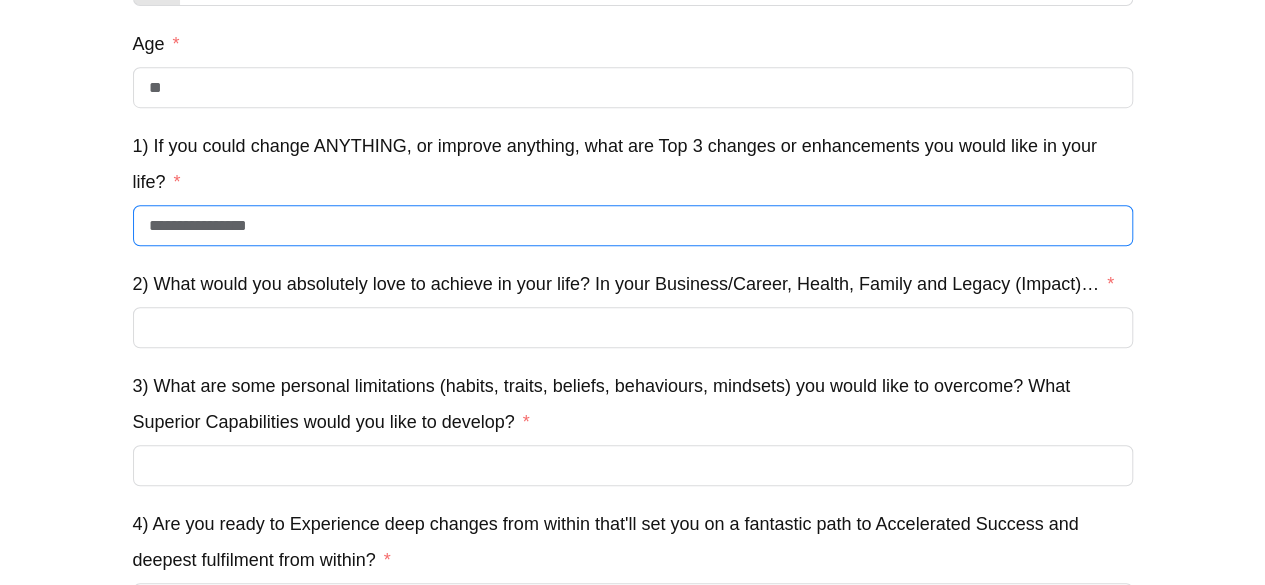 drag, startPoint x: 340, startPoint y: 241, endPoint x: 126, endPoint y: 228, distance: 214.3945 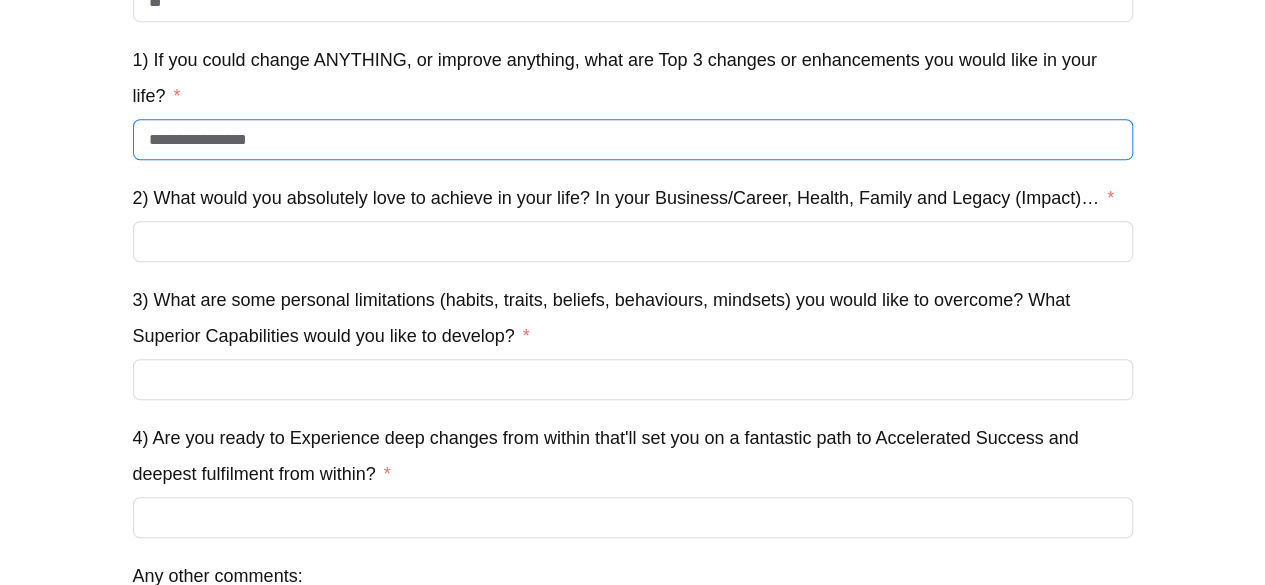 scroll, scrollTop: 522, scrollLeft: 0, axis: vertical 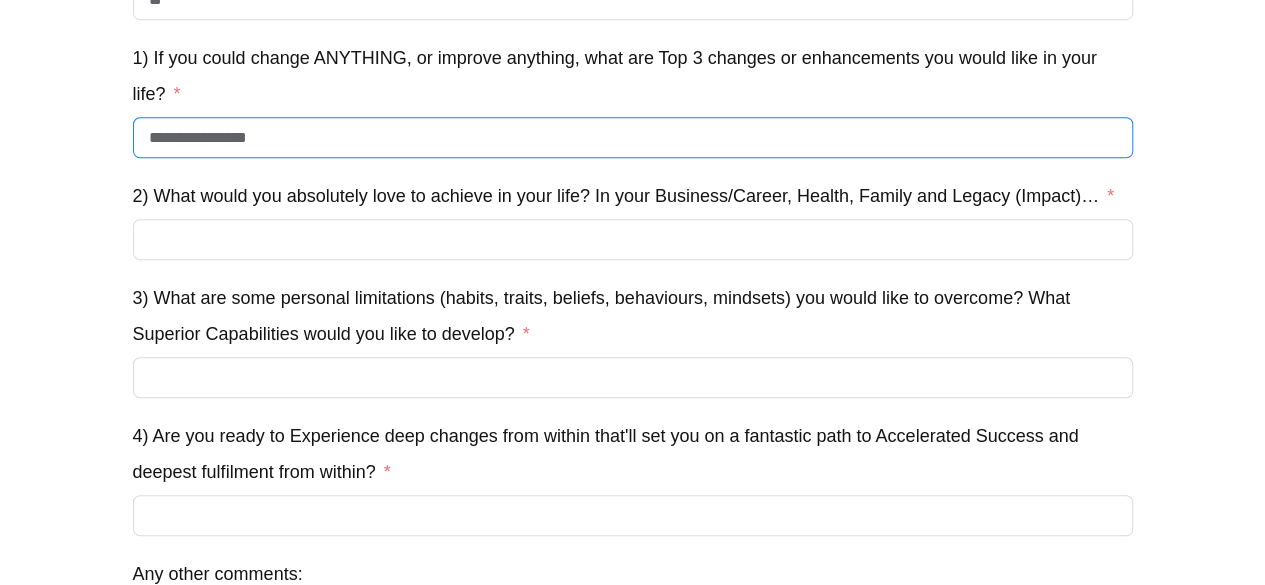 type on "**********" 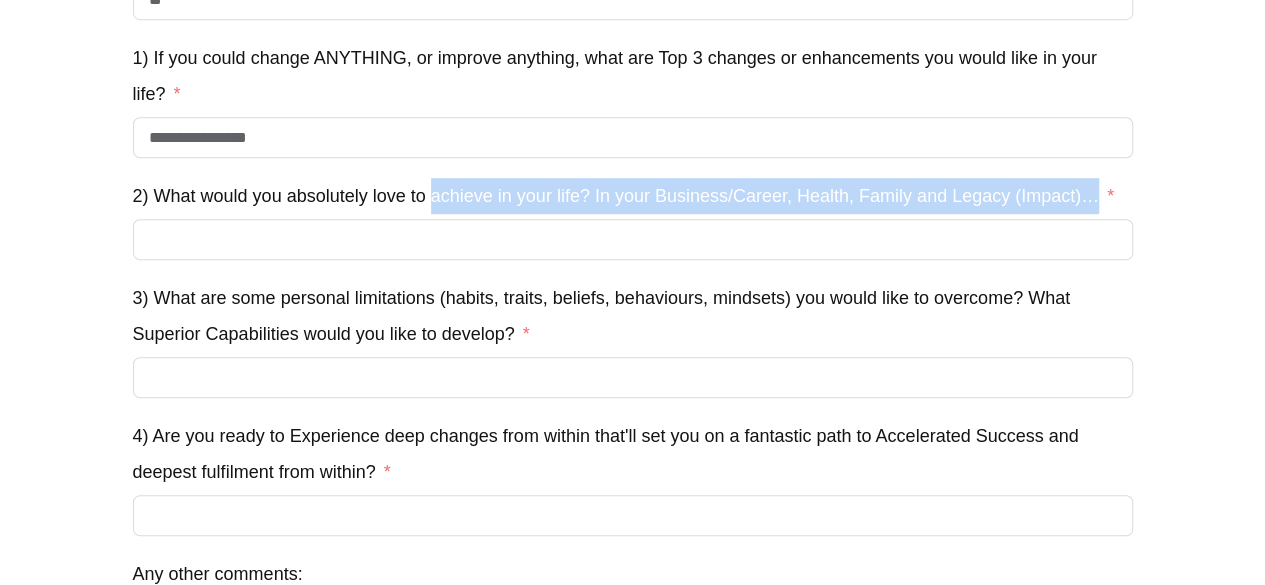 drag, startPoint x: 433, startPoint y: 208, endPoint x: 1103, endPoint y: 198, distance: 670.07465 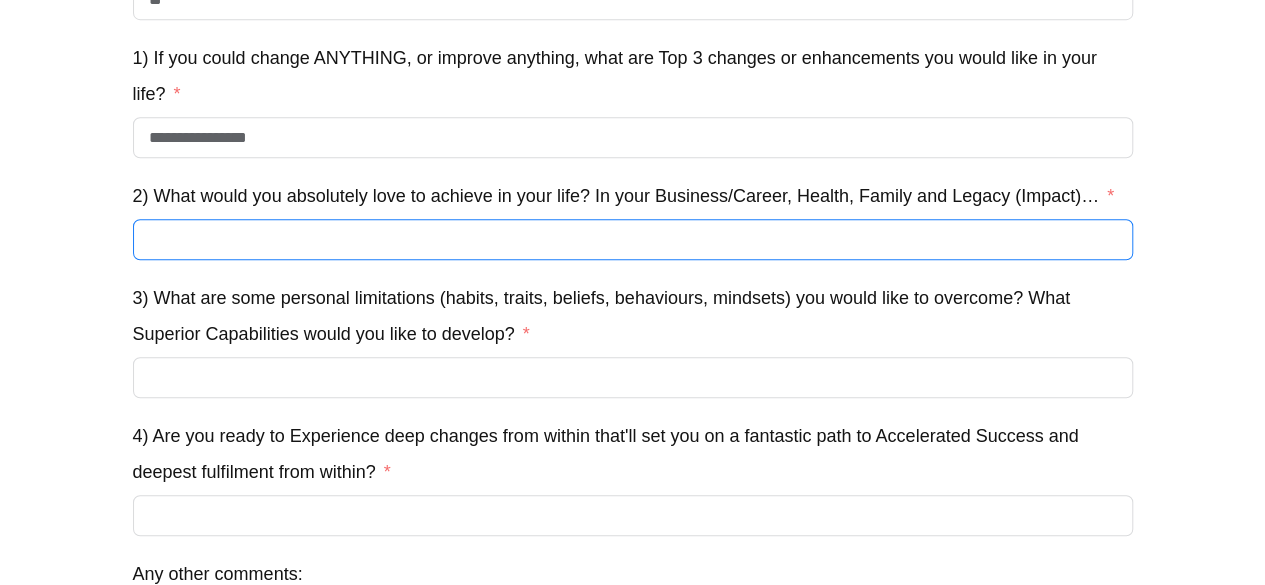 click on "2) What would you absolutely love to achieve in your life? In your Business/Career, Health, Family and Legacy (Impact)…" at bounding box center (633, 239) 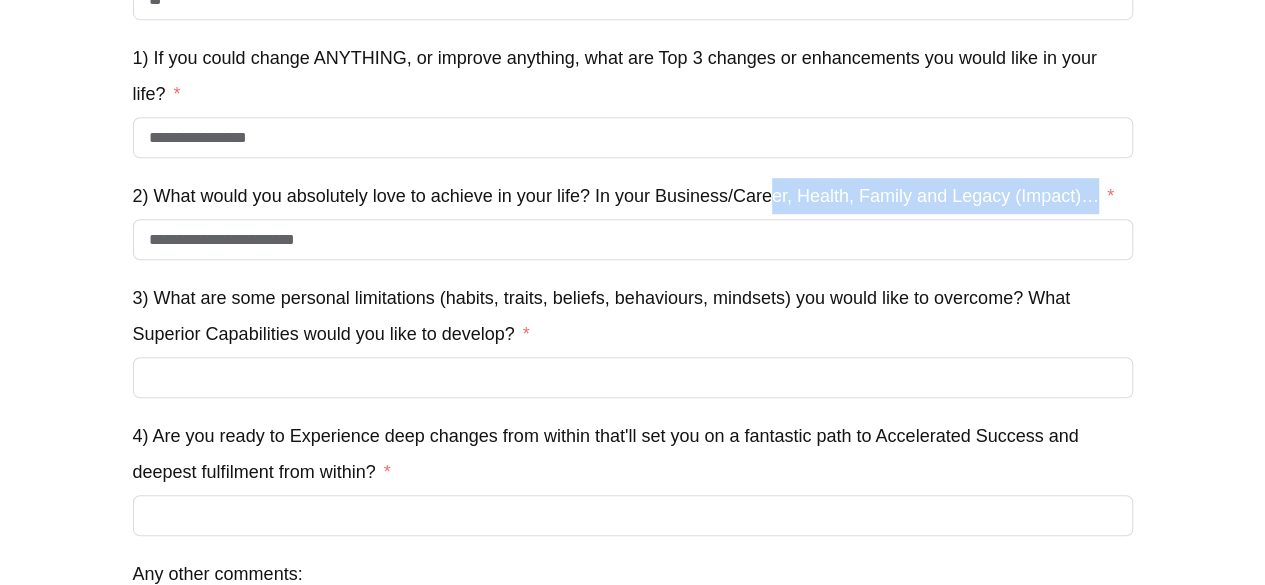 drag, startPoint x: 770, startPoint y: 203, endPoint x: 1074, endPoint y: 243, distance: 306.6203 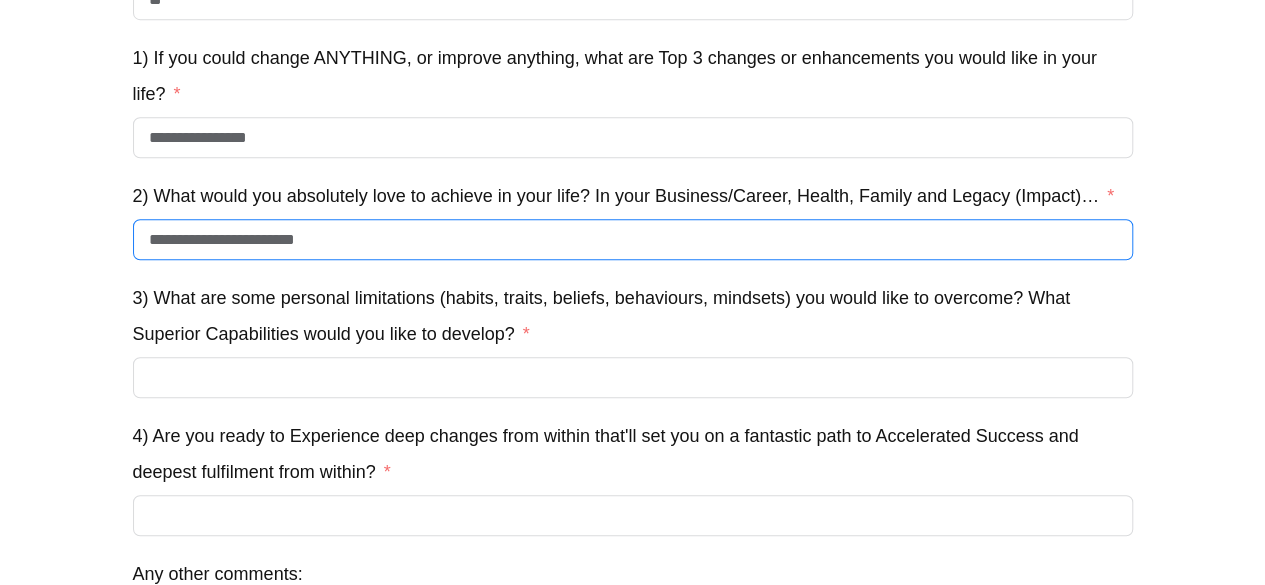 click on "**********" at bounding box center (633, 239) 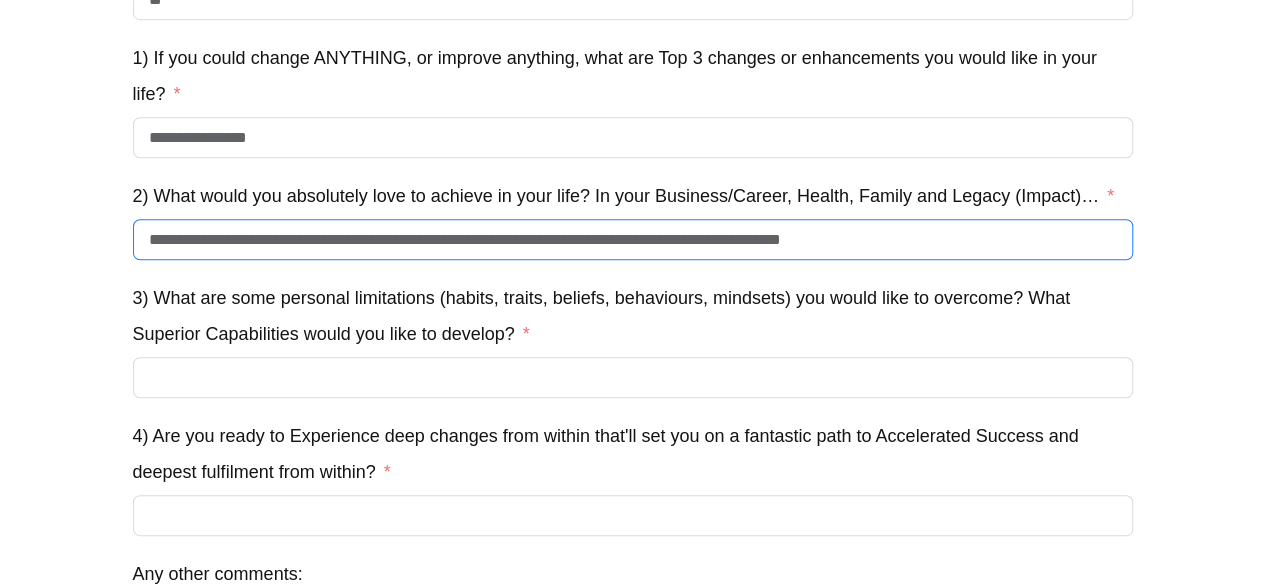 type on "**********" 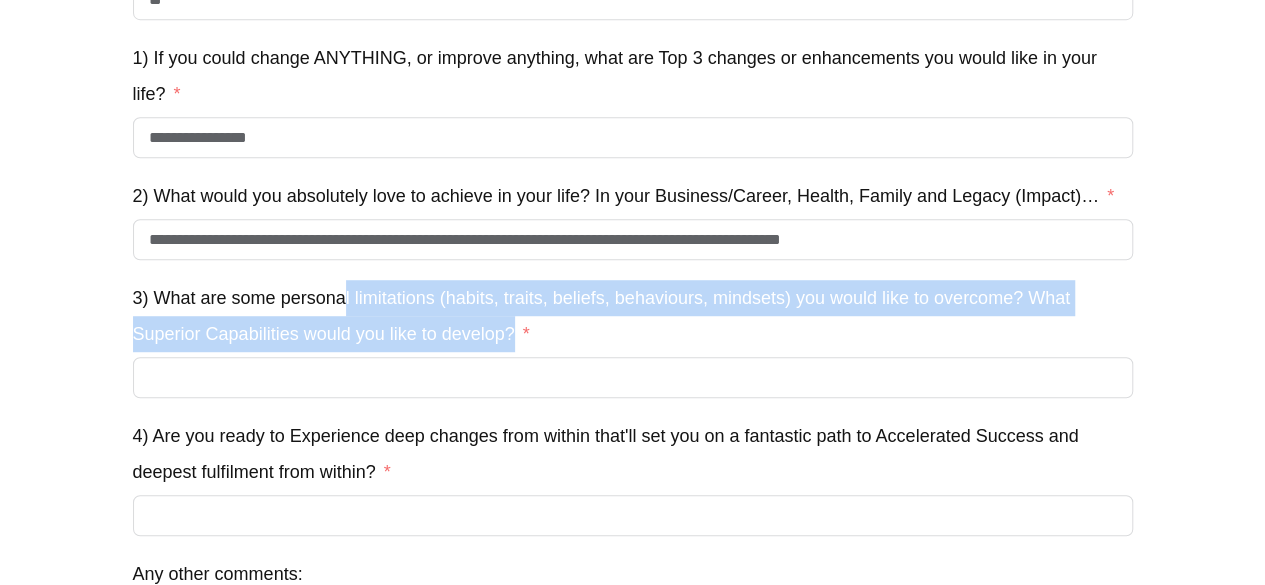 drag, startPoint x: 342, startPoint y: 324, endPoint x: 514, endPoint y: 345, distance: 173.27724 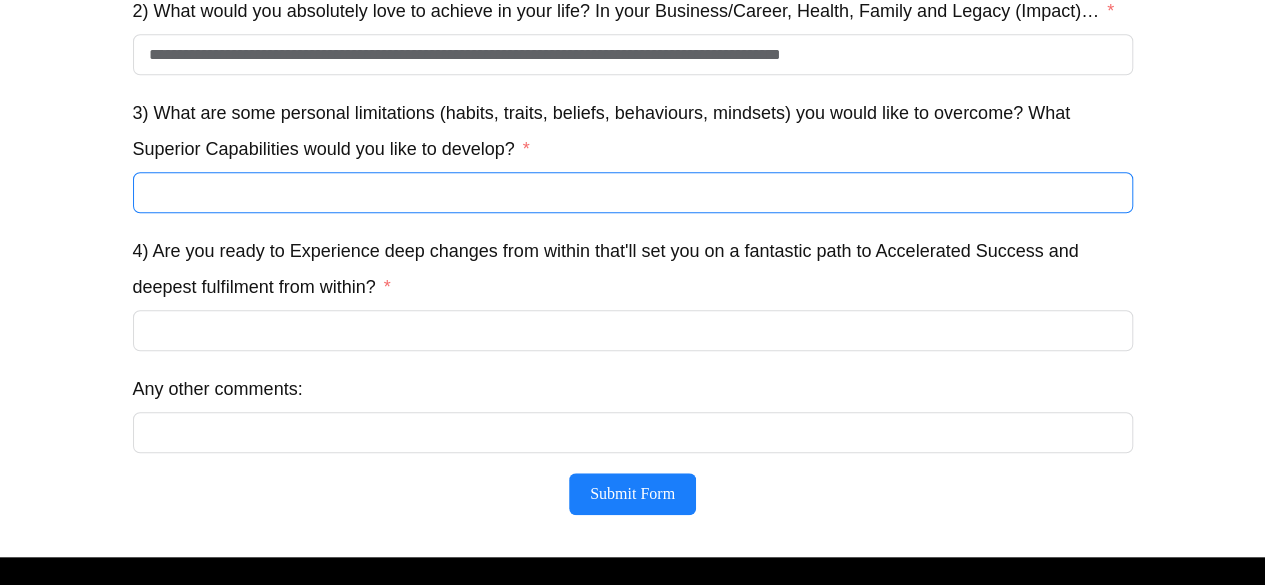 click on "3) What are some personal limitations (habits, traits, beliefs, behaviours, mindsets) you would like to overcome? What Superior Capabilities would you like to develop?" at bounding box center (633, 192) 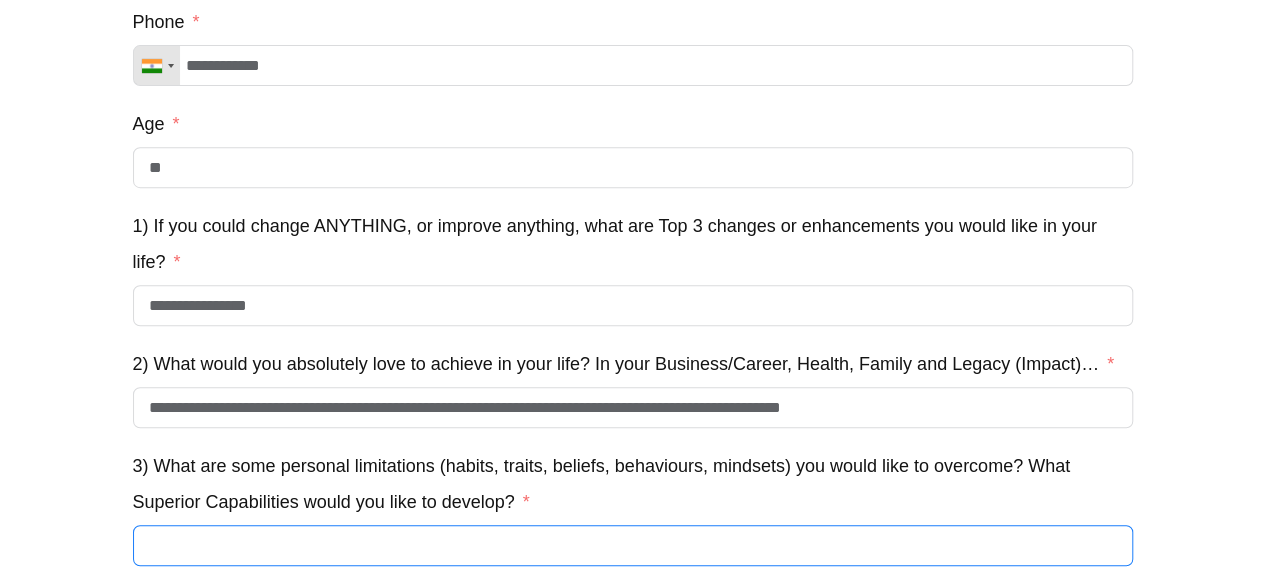 scroll, scrollTop: 354, scrollLeft: 0, axis: vertical 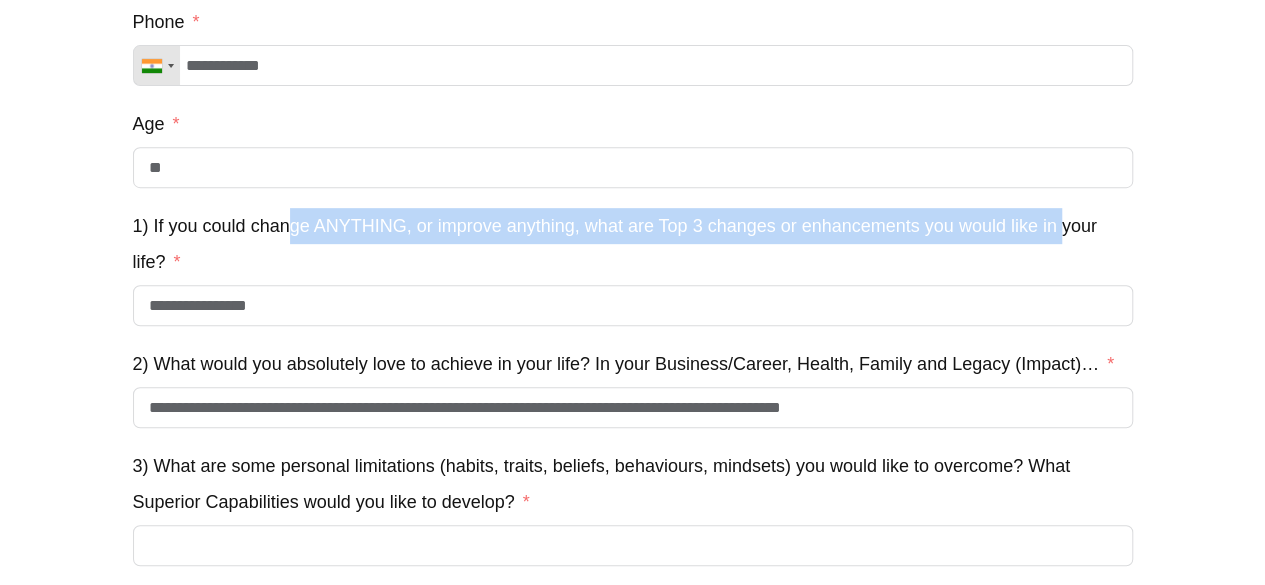drag, startPoint x: 292, startPoint y: 235, endPoint x: 1060, endPoint y: 248, distance: 768.11005 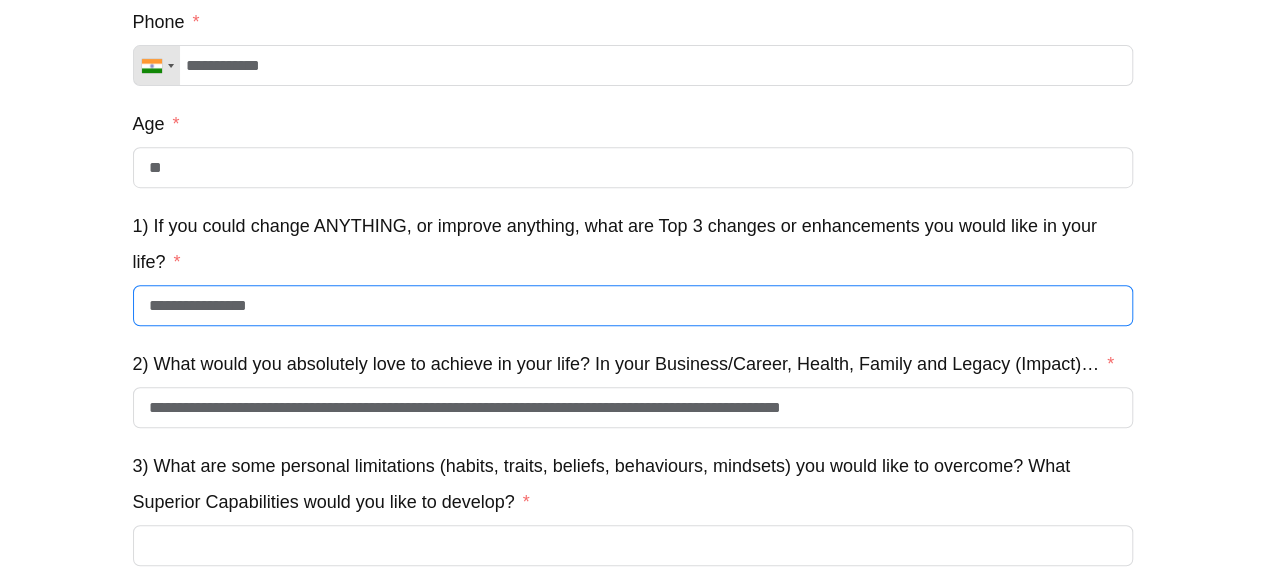 click on "**********" at bounding box center [633, 305] 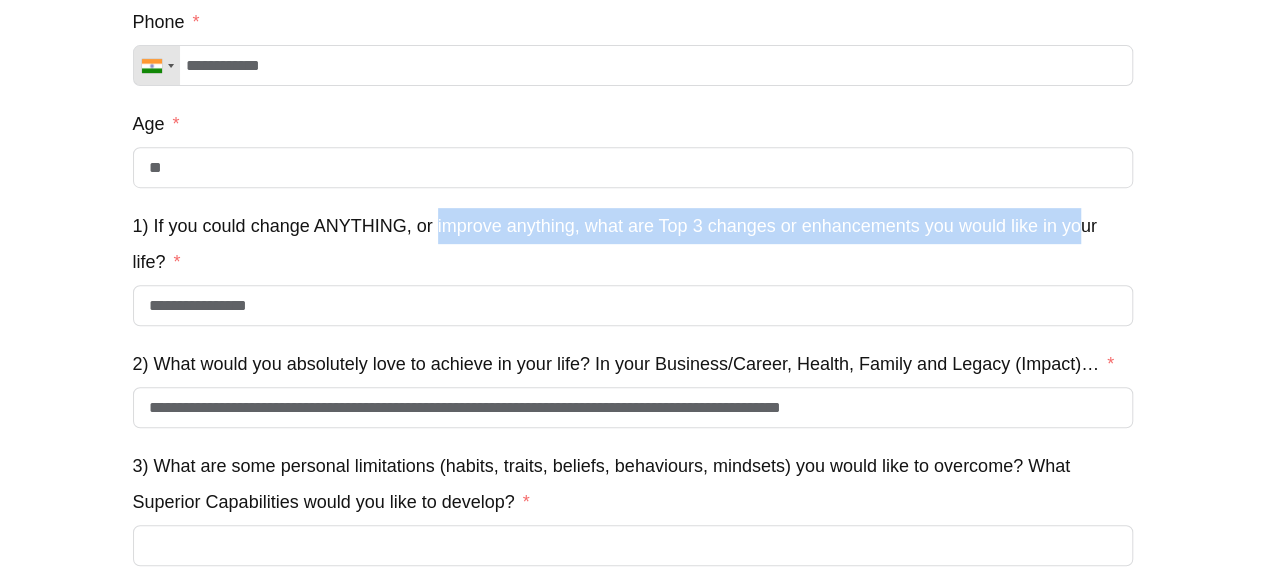 drag, startPoint x: 437, startPoint y: 238, endPoint x: 1079, endPoint y: 247, distance: 642.0631 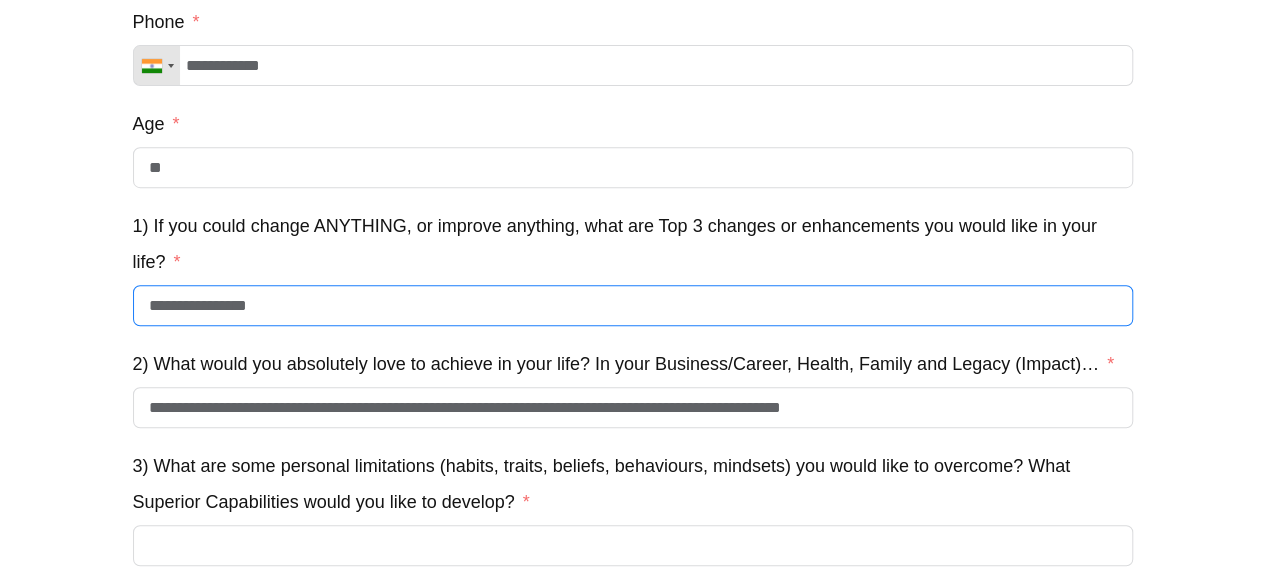 click on "**********" at bounding box center [633, 305] 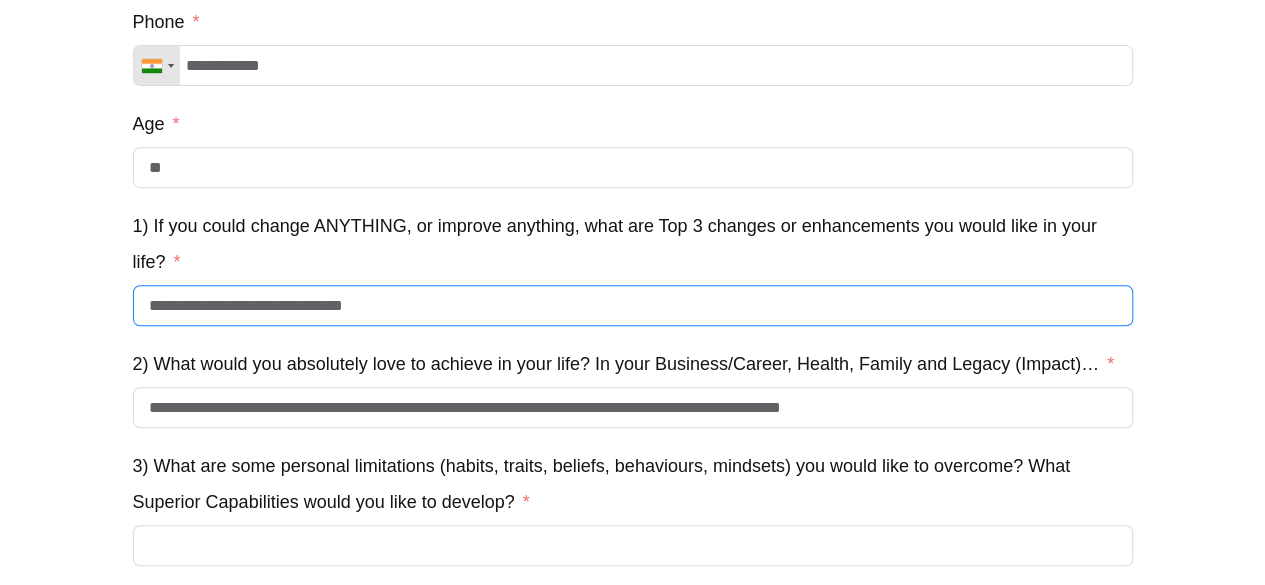 drag, startPoint x: 160, startPoint y: 326, endPoint x: 405, endPoint y: 325, distance: 245.00204 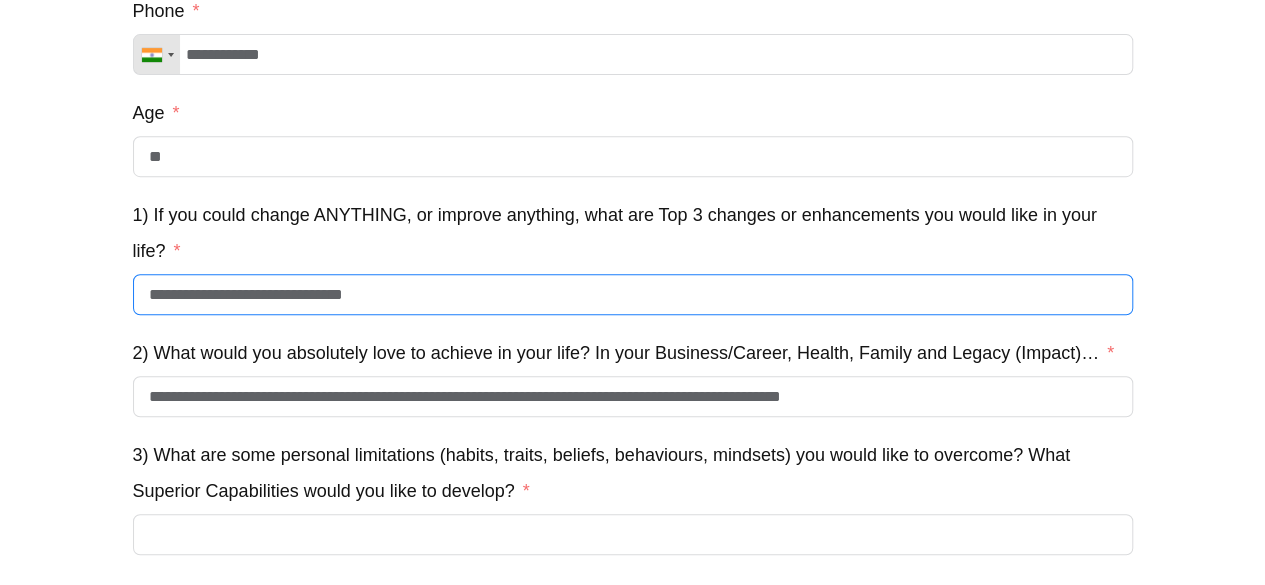 scroll, scrollTop: 368, scrollLeft: 0, axis: vertical 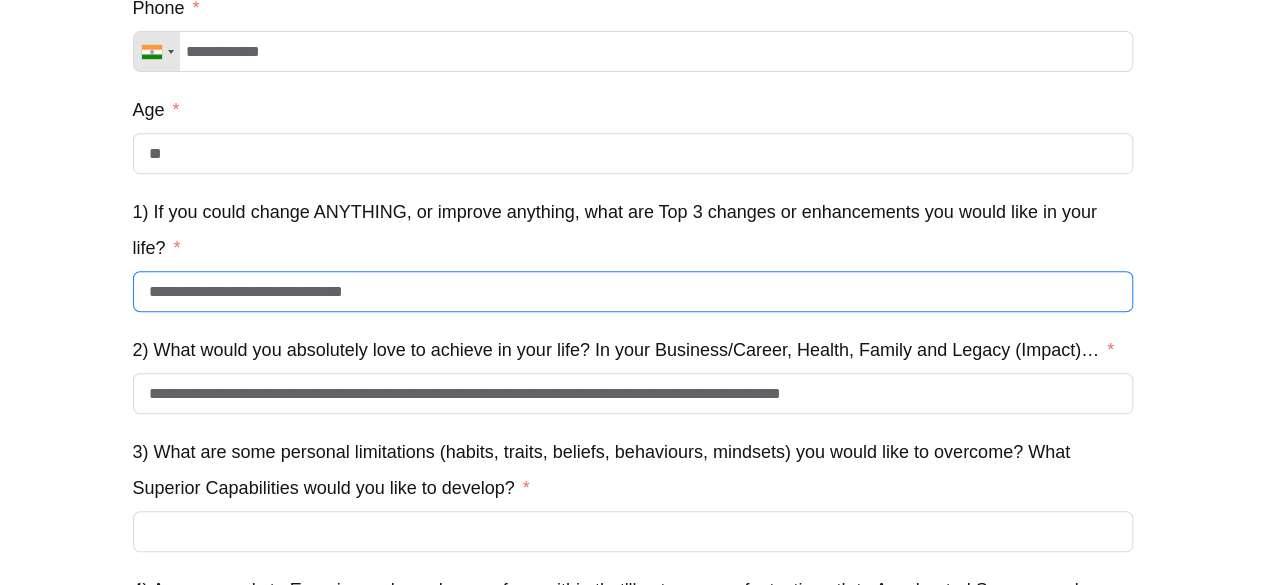 click on "**********" at bounding box center [633, 291] 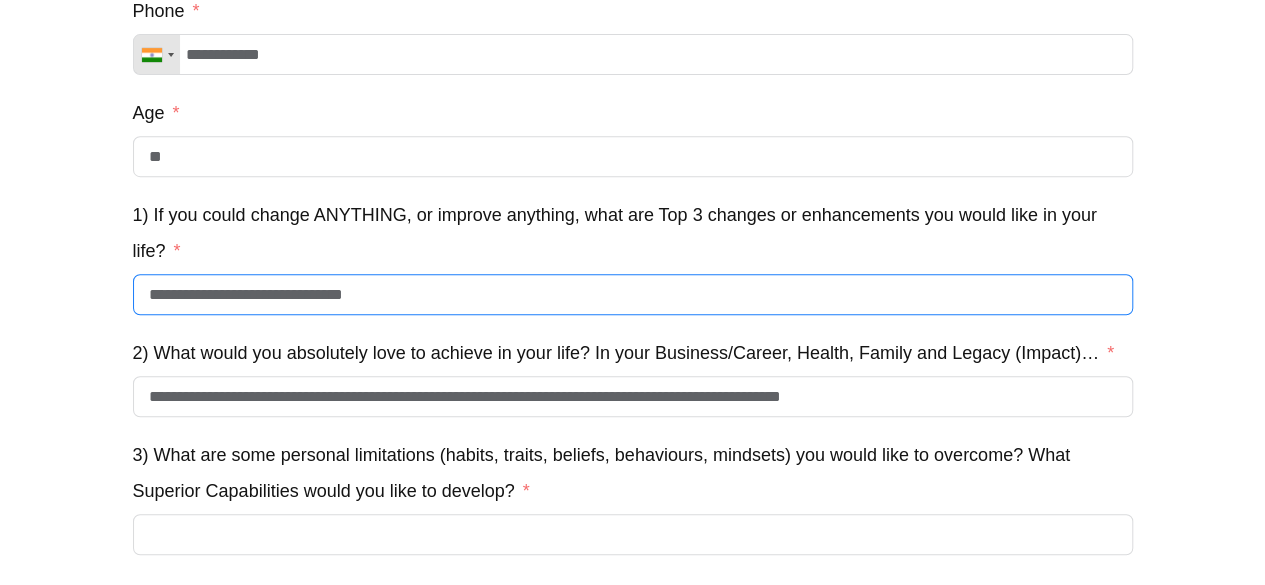 scroll, scrollTop: 364, scrollLeft: 0, axis: vertical 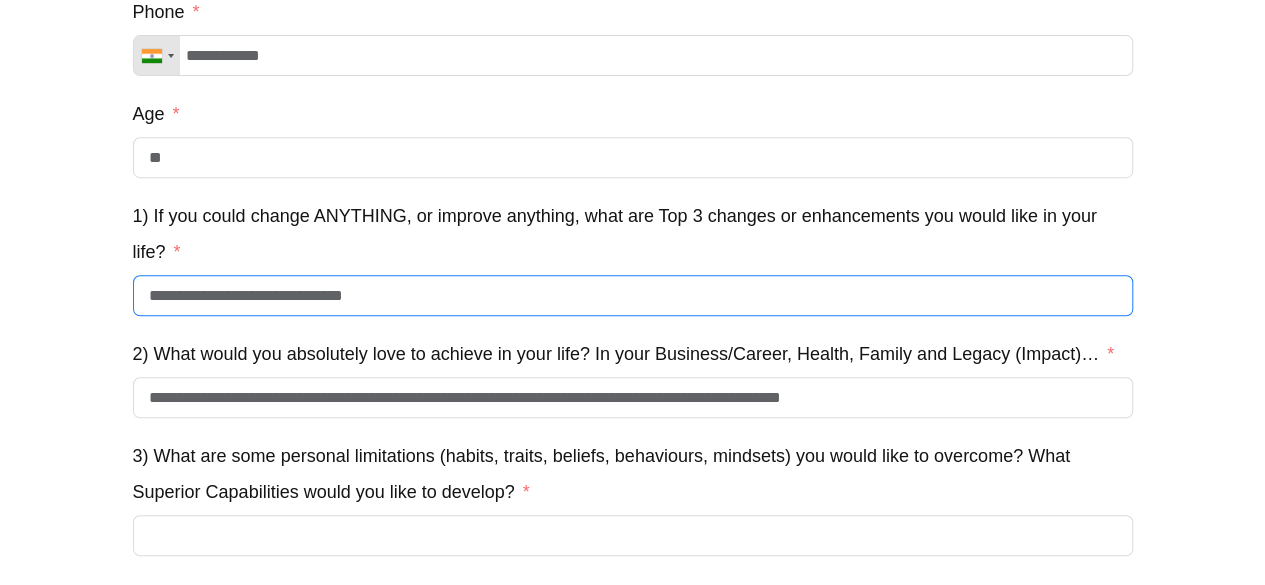 click on "**********" at bounding box center [633, 295] 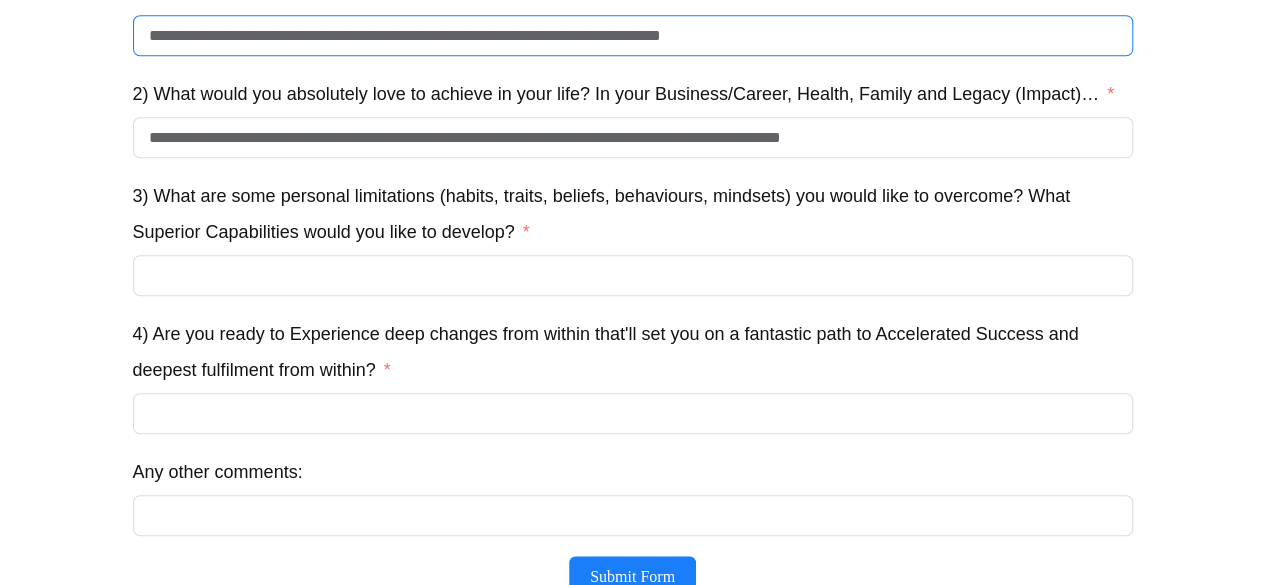 scroll, scrollTop: 630, scrollLeft: 0, axis: vertical 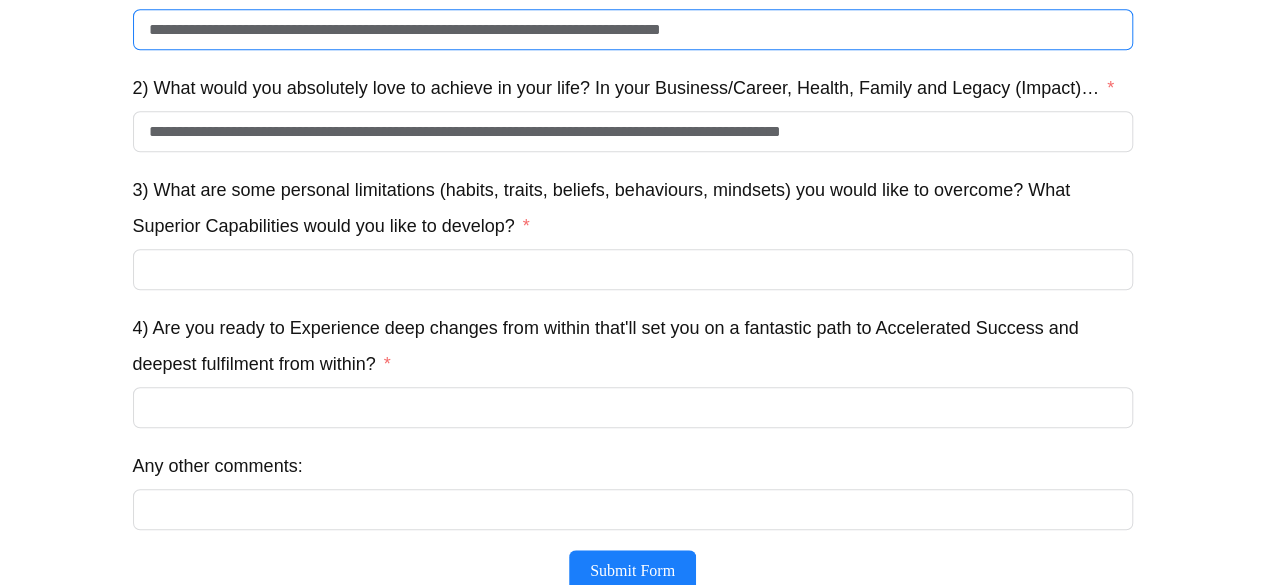 drag, startPoint x: 272, startPoint y: 53, endPoint x: 748, endPoint y: 33, distance: 476.41998 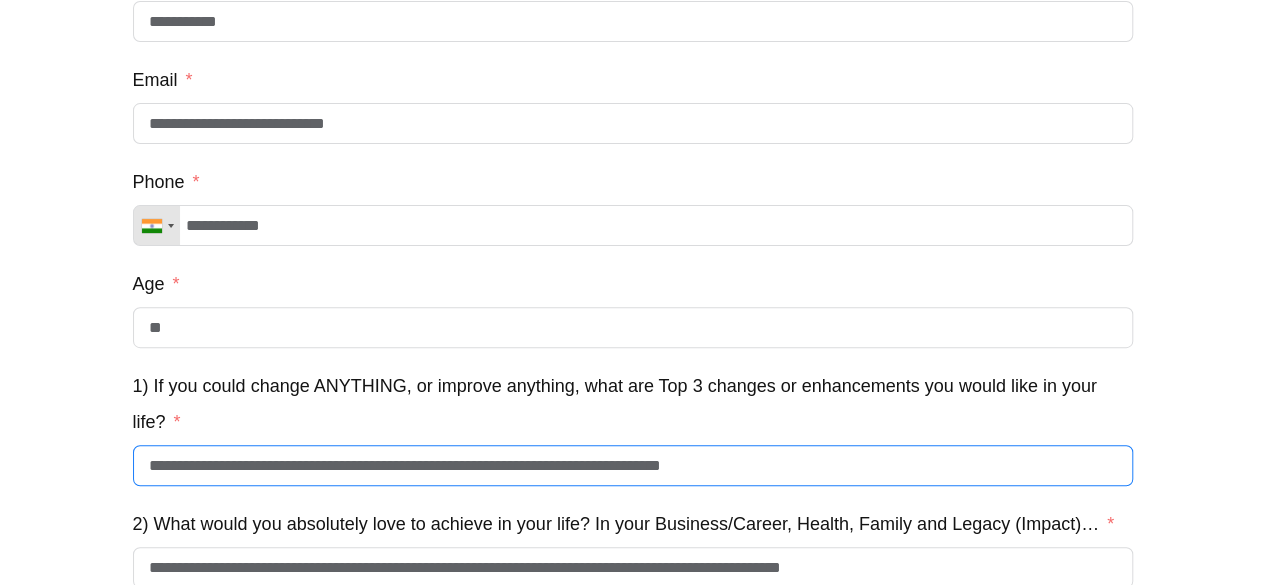 scroll, scrollTop: 193, scrollLeft: 0, axis: vertical 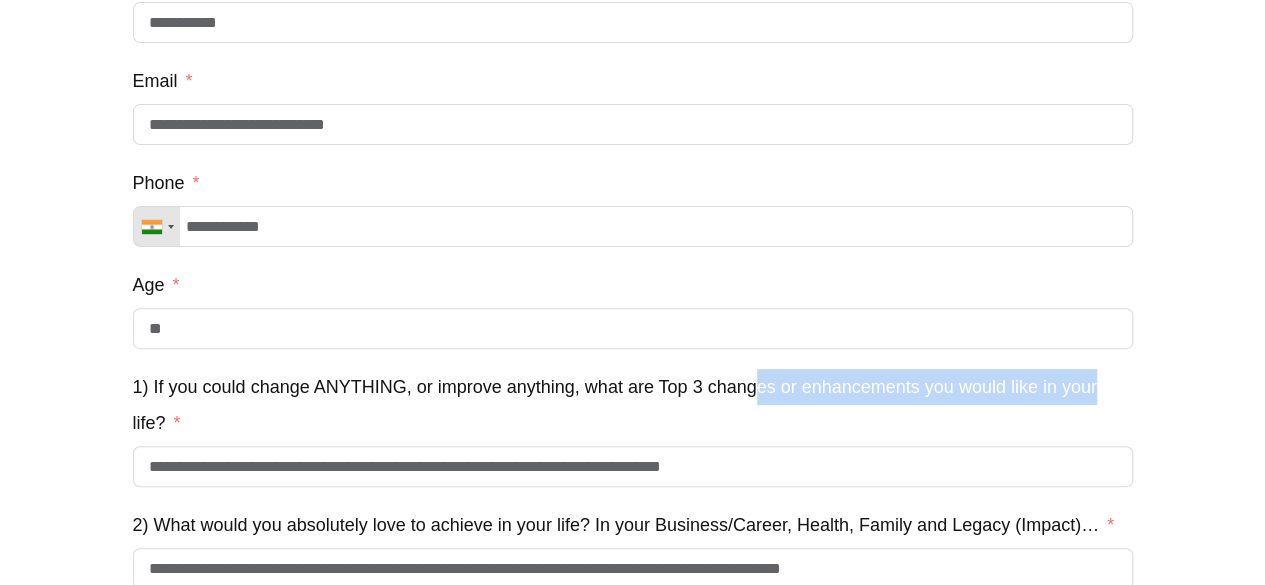 drag, startPoint x: 754, startPoint y: 404, endPoint x: 1109, endPoint y: 401, distance: 355.01266 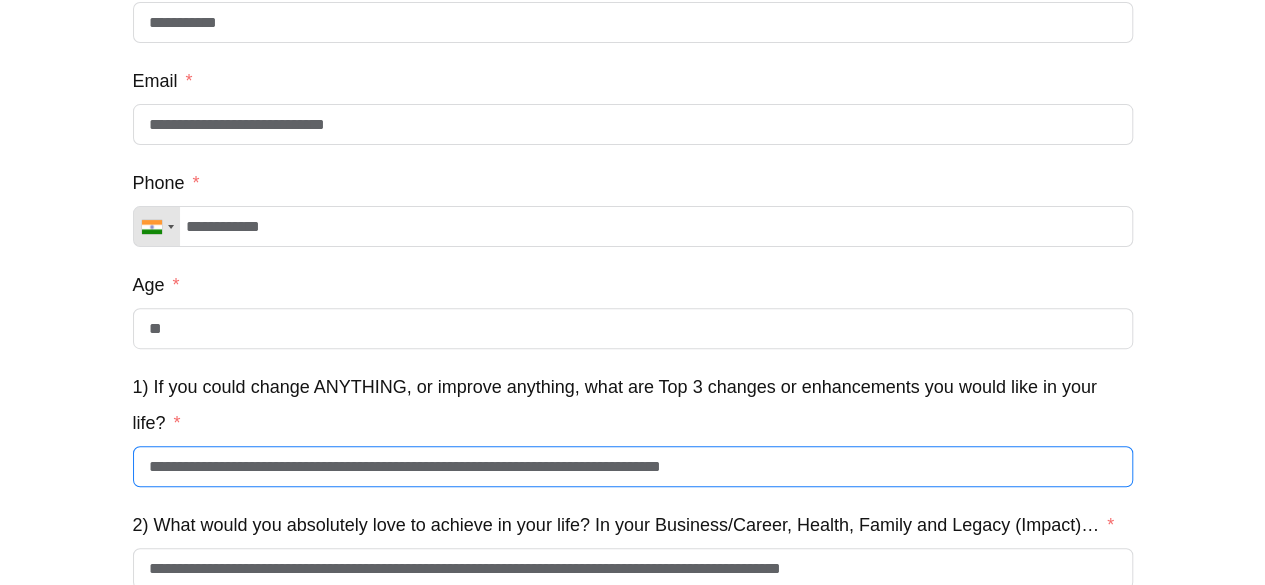 click on "**********" at bounding box center [633, 466] 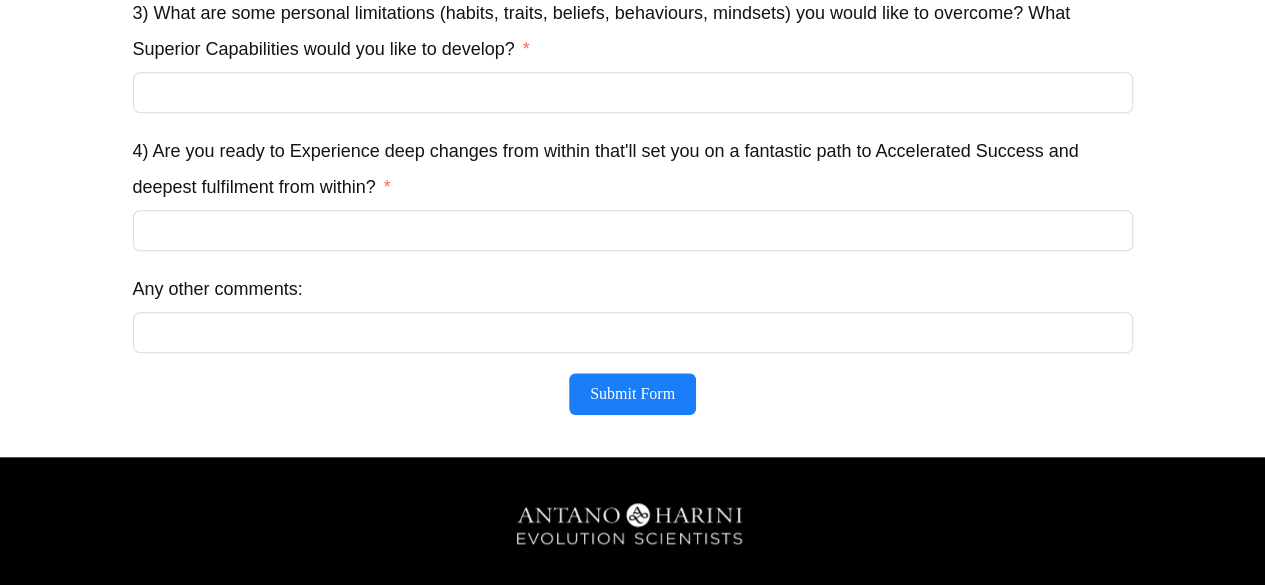 scroll, scrollTop: 808, scrollLeft: 0, axis: vertical 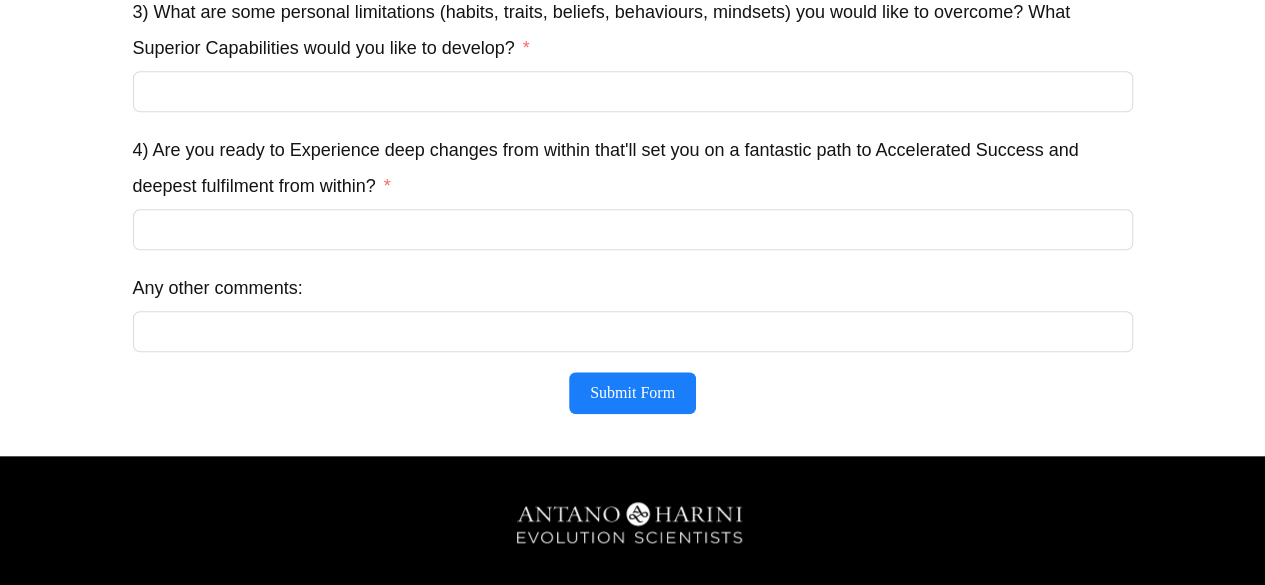 type on "**********" 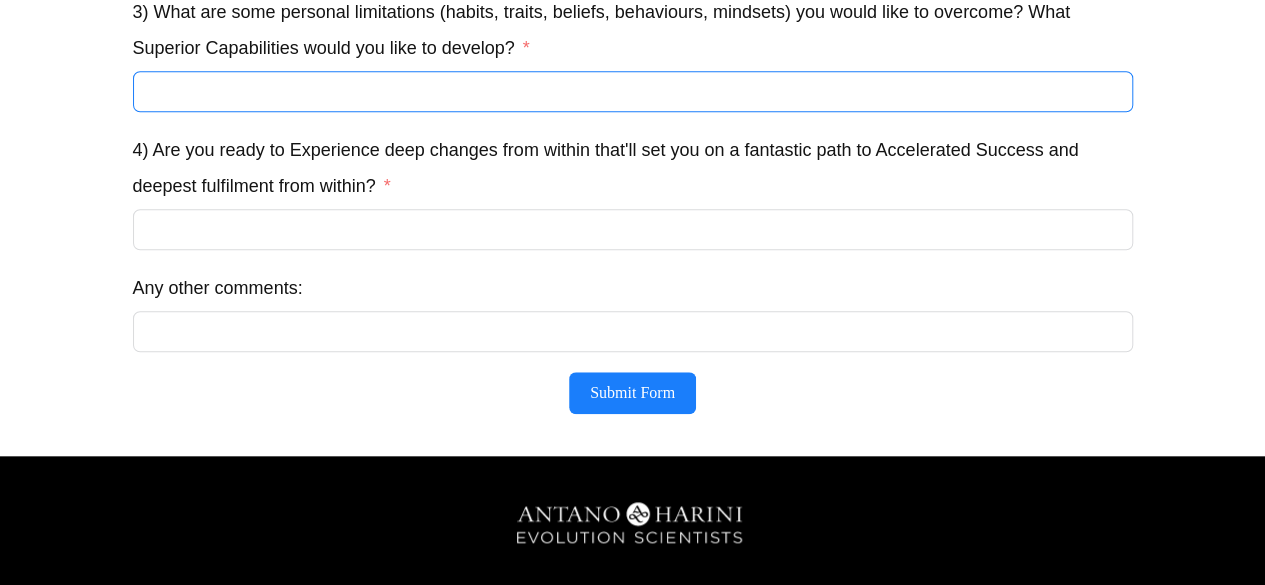 click on "3) What are some personal limitations (habits, traits, beliefs, behaviours, mindsets) you would like to overcome? What Superior Capabilities would you like to develop?" at bounding box center (633, 91) 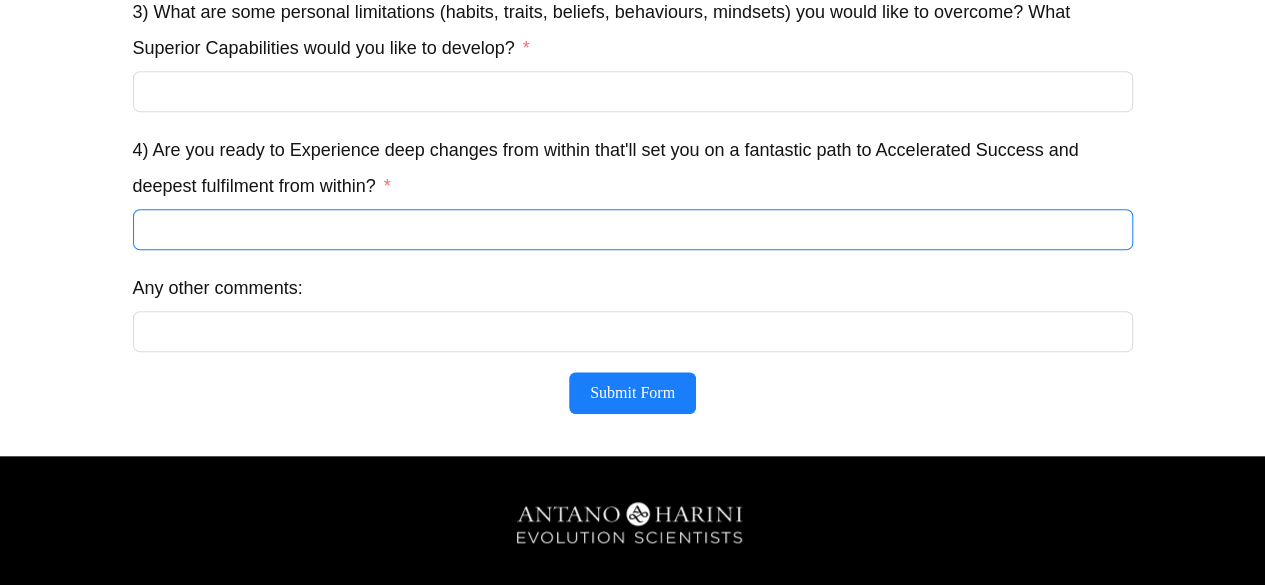 click on "4) Are you ready to Experience deep changes from within that'll set you on a fantastic path to Accelerated Success and deepest fulfilment from within?" at bounding box center [633, 229] 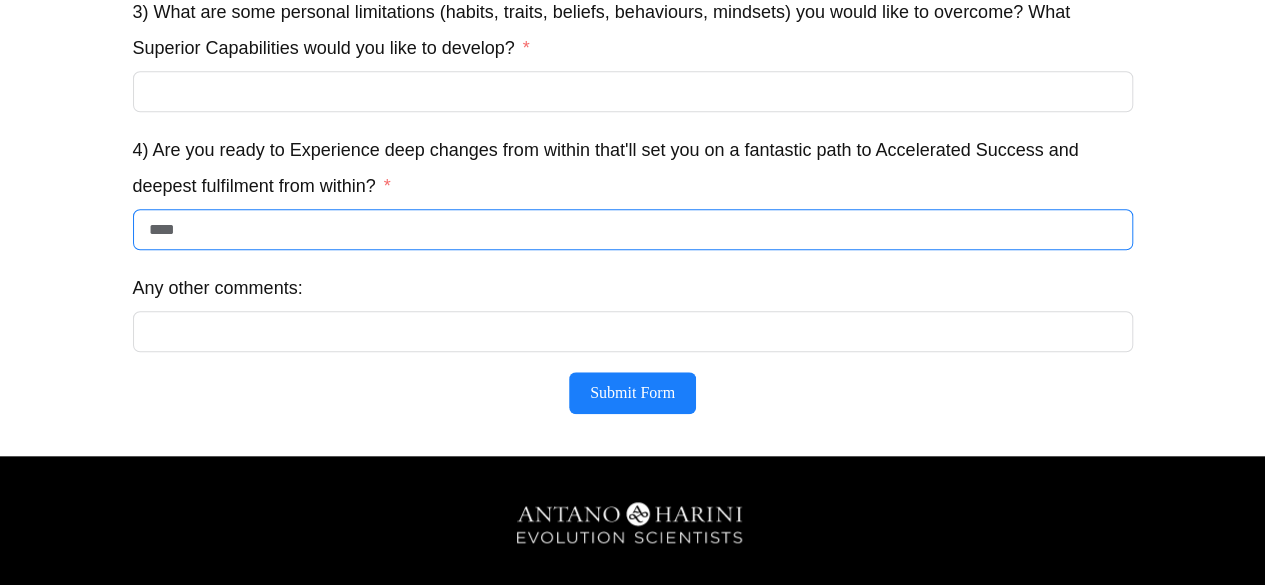 type on "***" 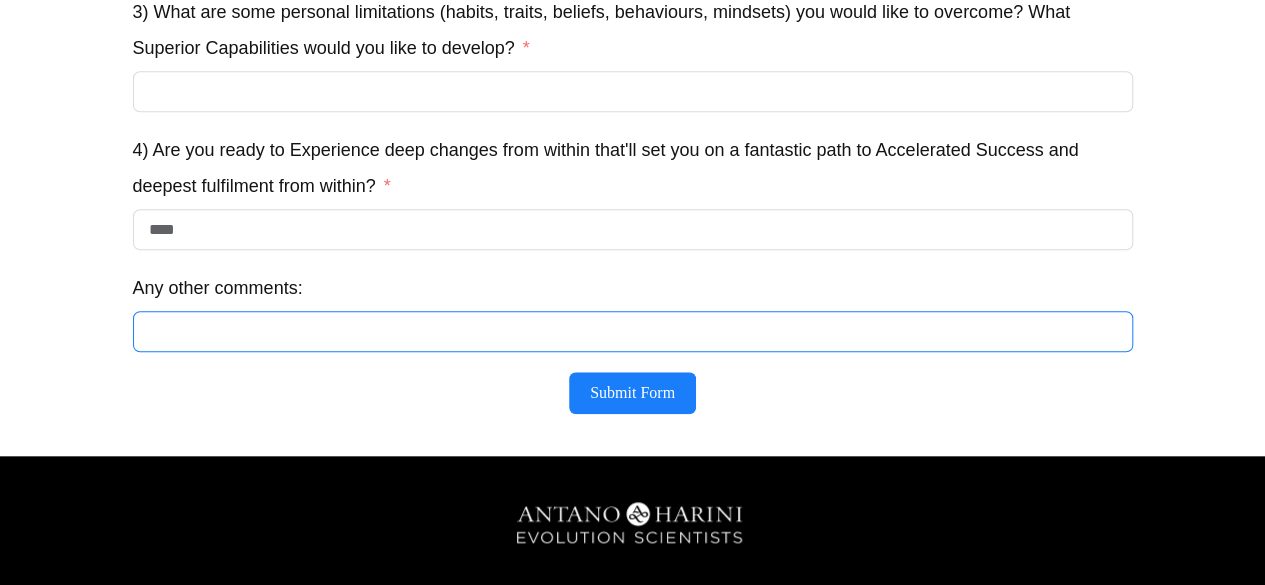 click on "Any other comments:" at bounding box center (633, 331) 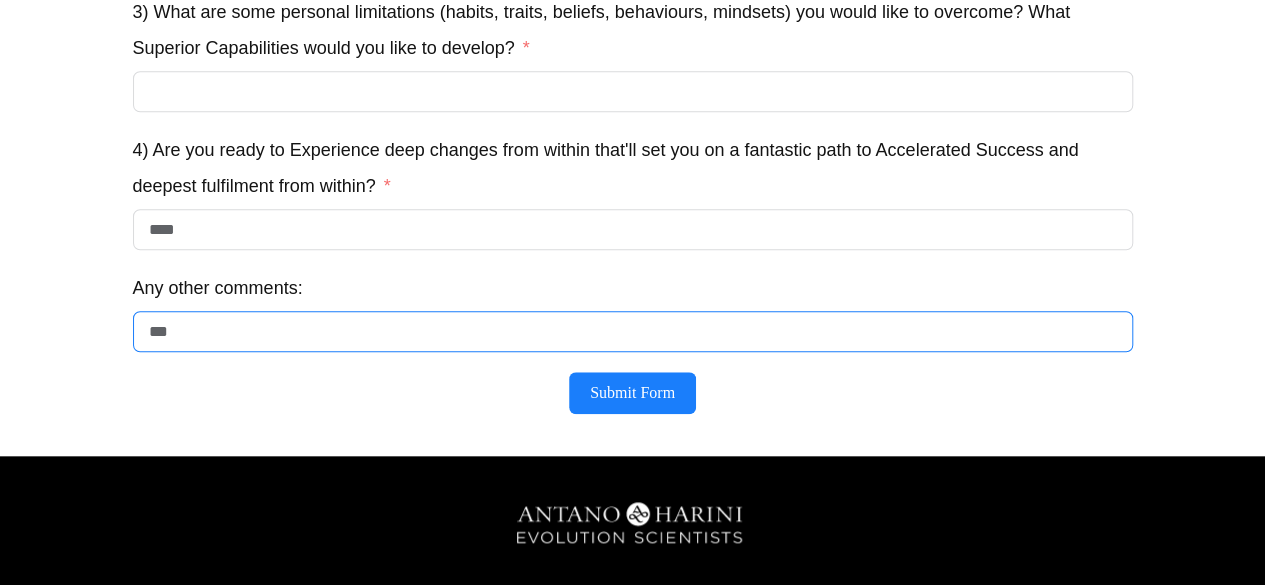 type on "**" 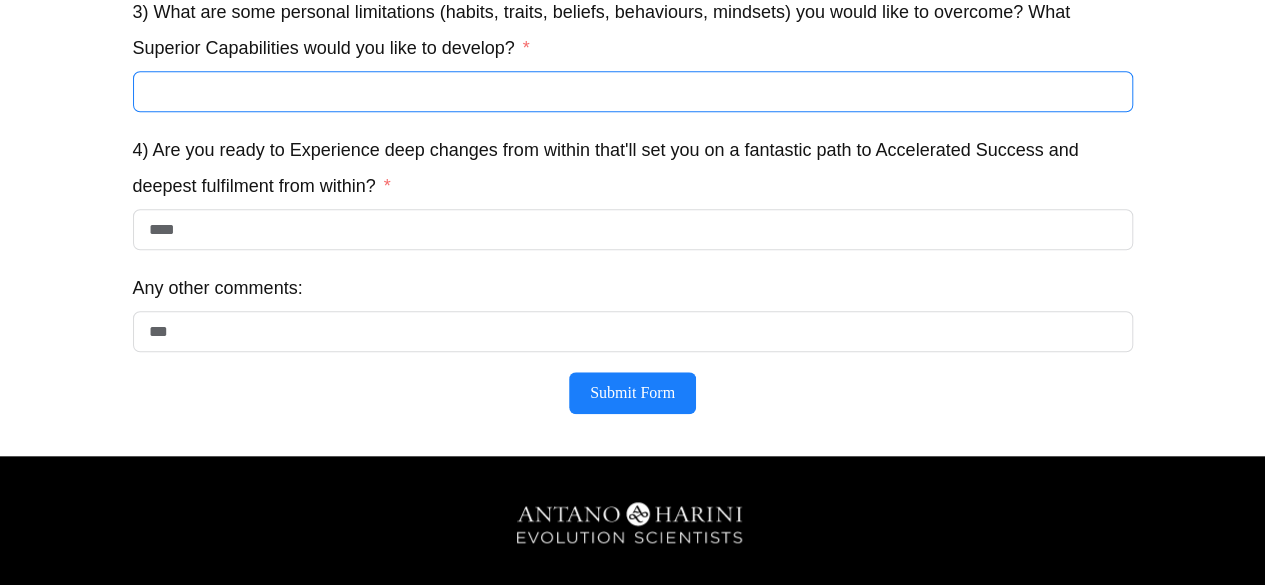 click on "3) What are some personal limitations (habits, traits, beliefs, behaviours, mindsets) you would like to overcome? What Superior Capabilities would you like to develop?" at bounding box center [633, 91] 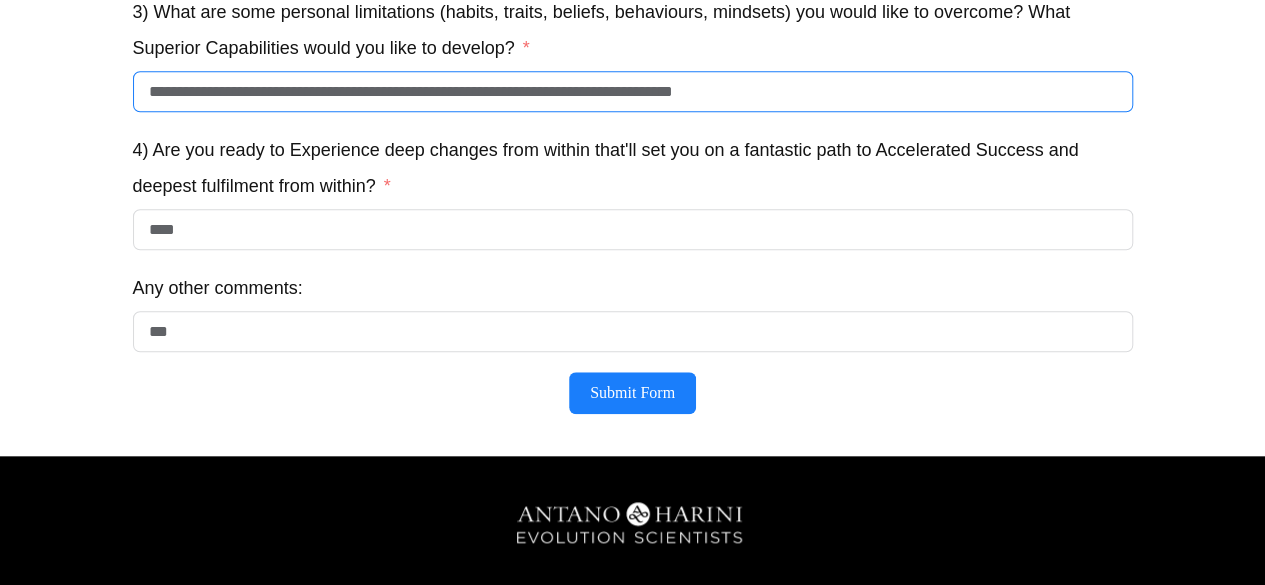 click on "**********" at bounding box center [633, 91] 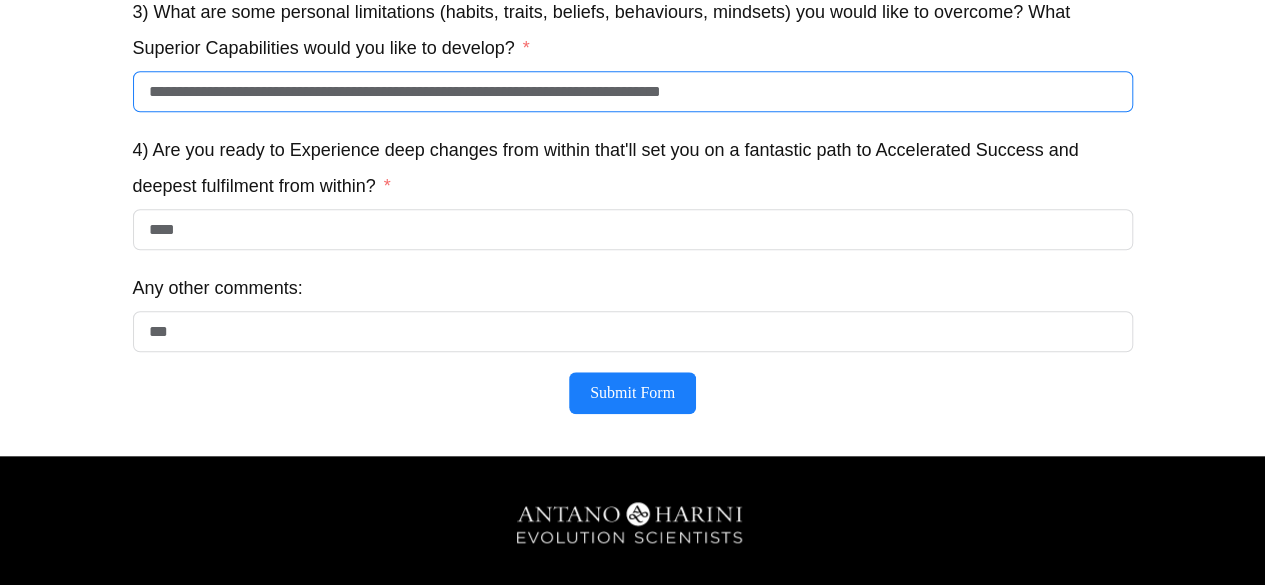type on "**********" 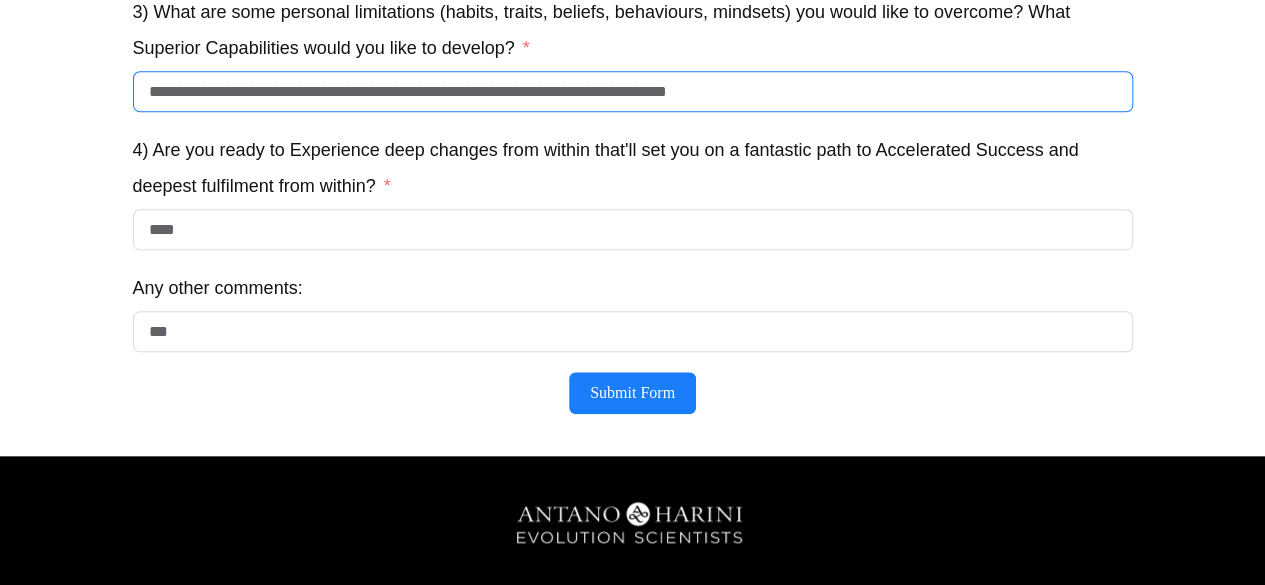 drag, startPoint x: 333, startPoint y: 115, endPoint x: 806, endPoint y: 123, distance: 473.06766 